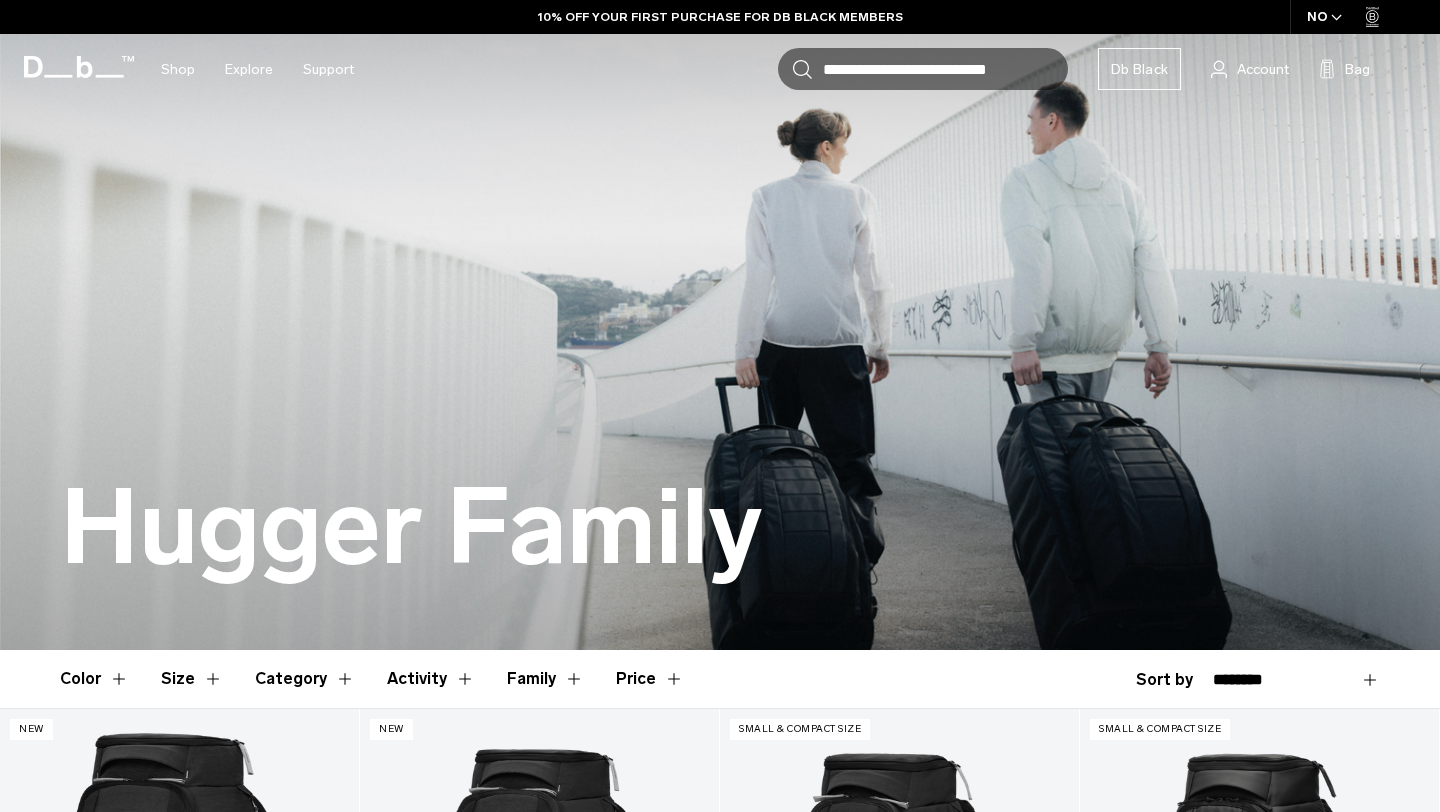 scroll, scrollTop: 192, scrollLeft: 0, axis: vertical 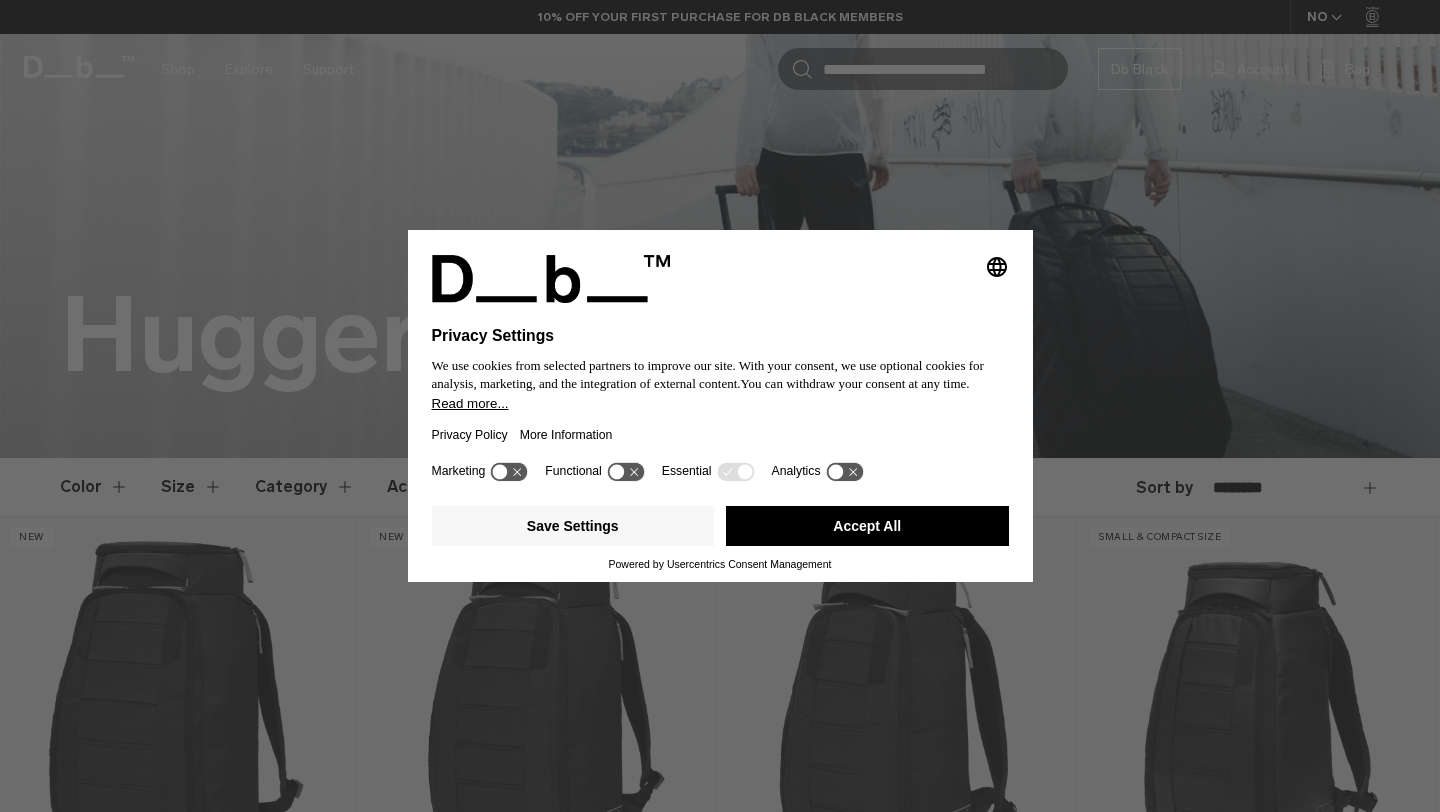 click 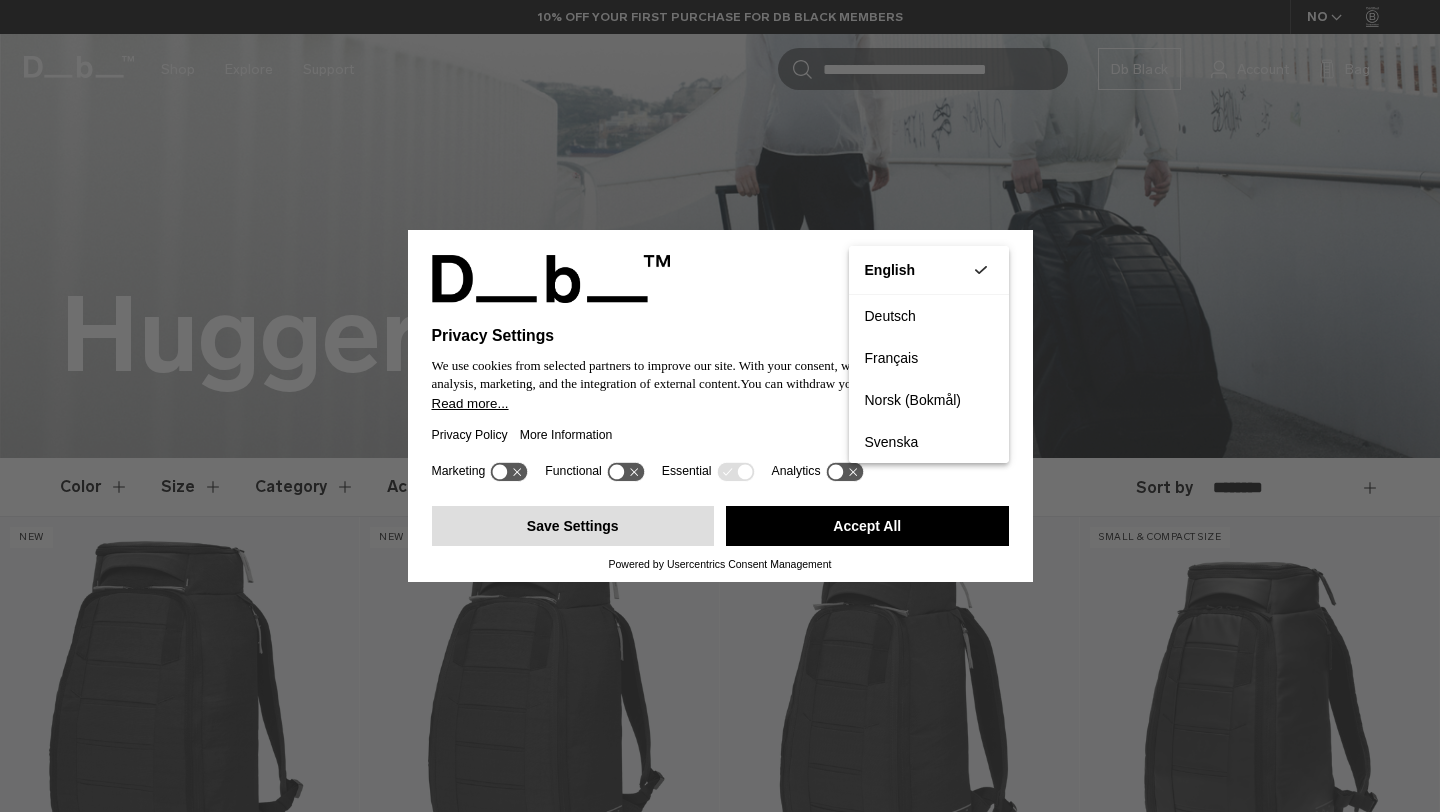 click on "Save Settings" at bounding box center [573, 526] 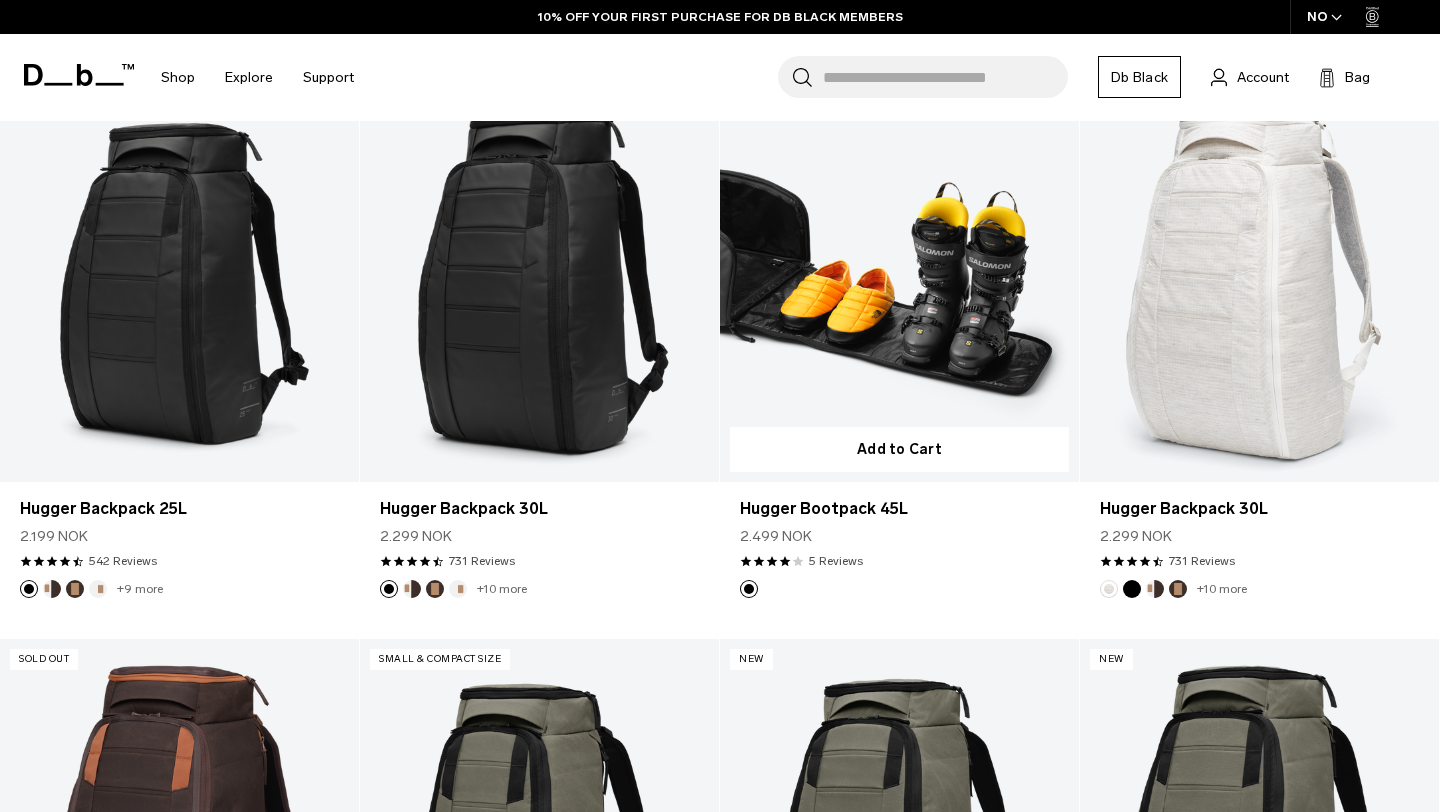 scroll, scrollTop: 1193, scrollLeft: 0, axis: vertical 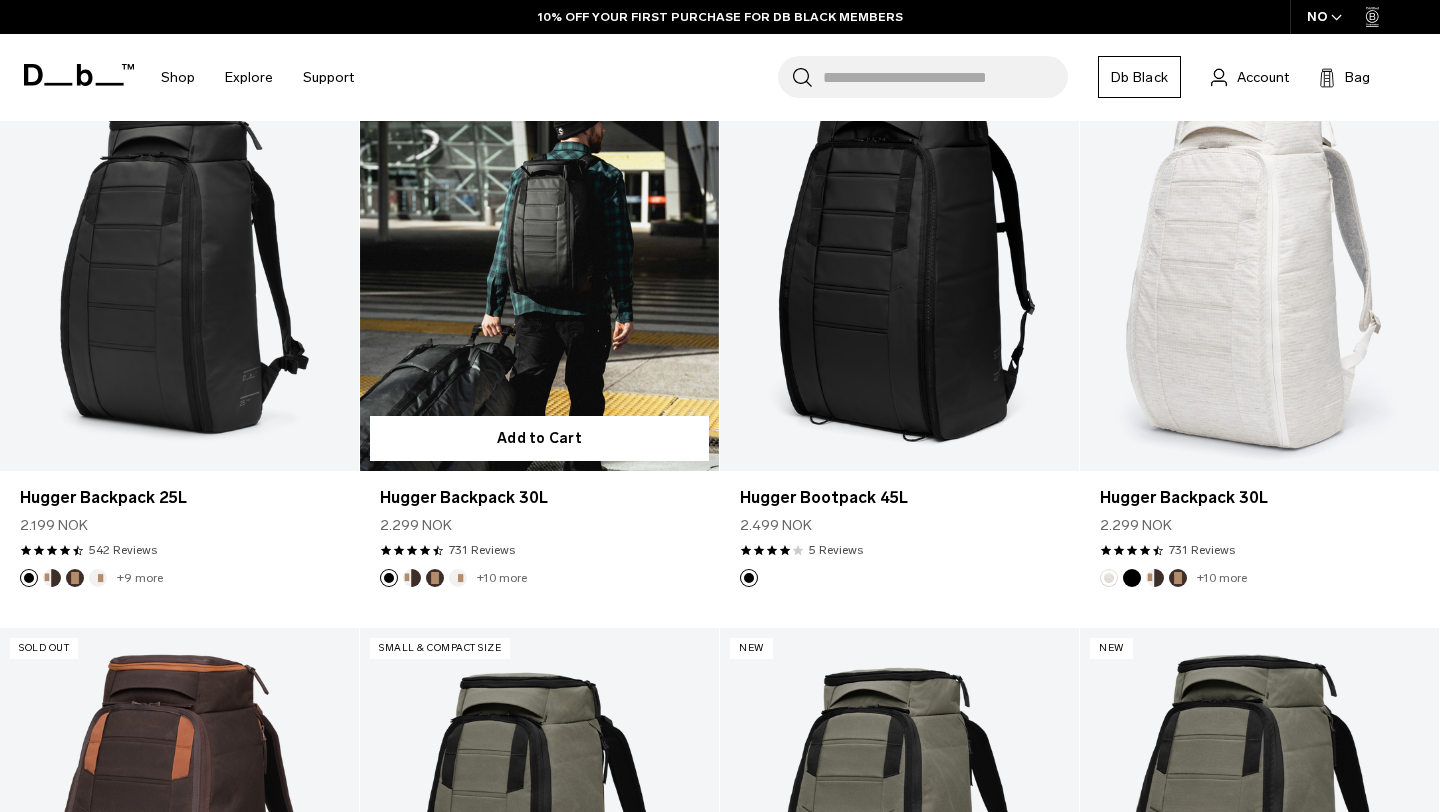click at bounding box center (539, 271) 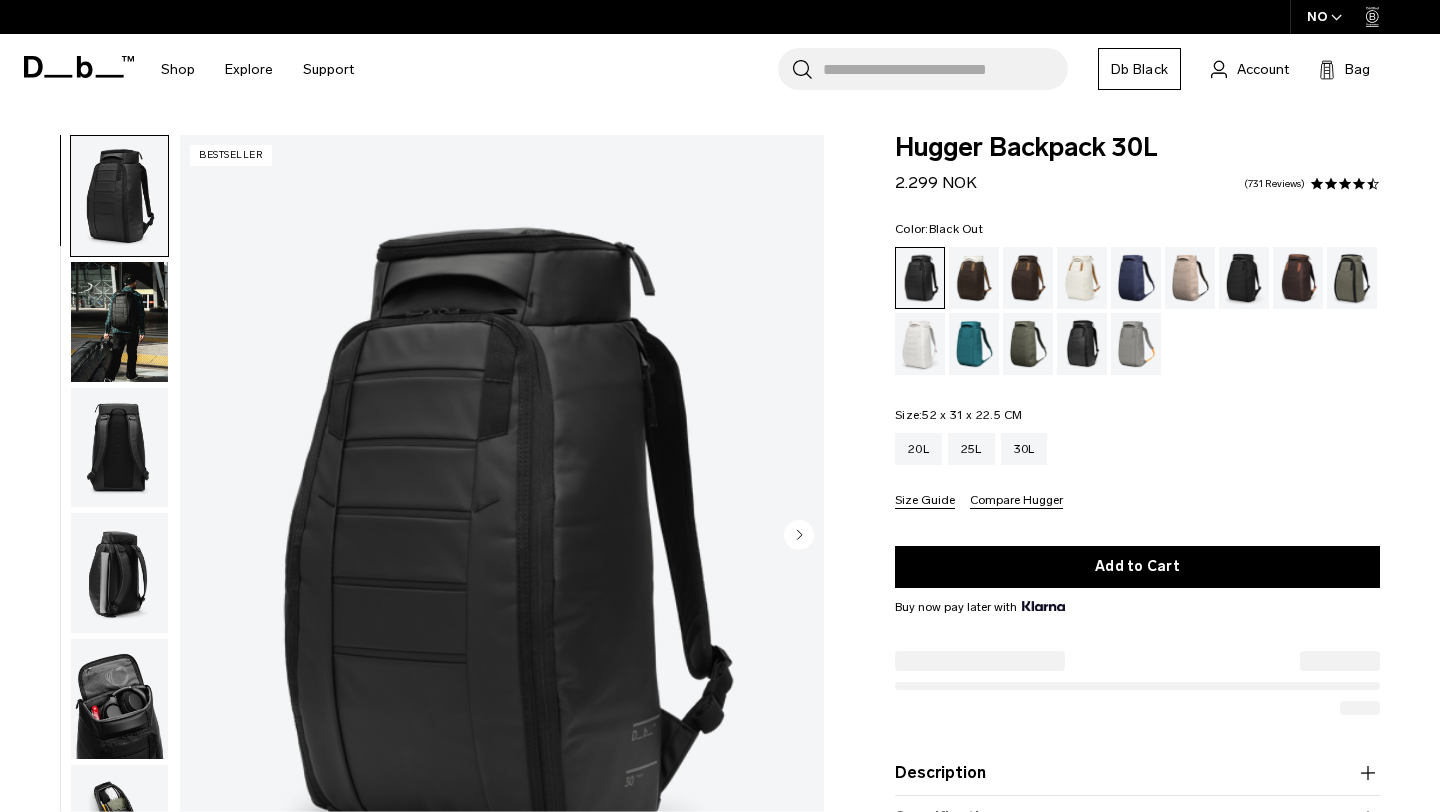 scroll, scrollTop: 160, scrollLeft: 0, axis: vertical 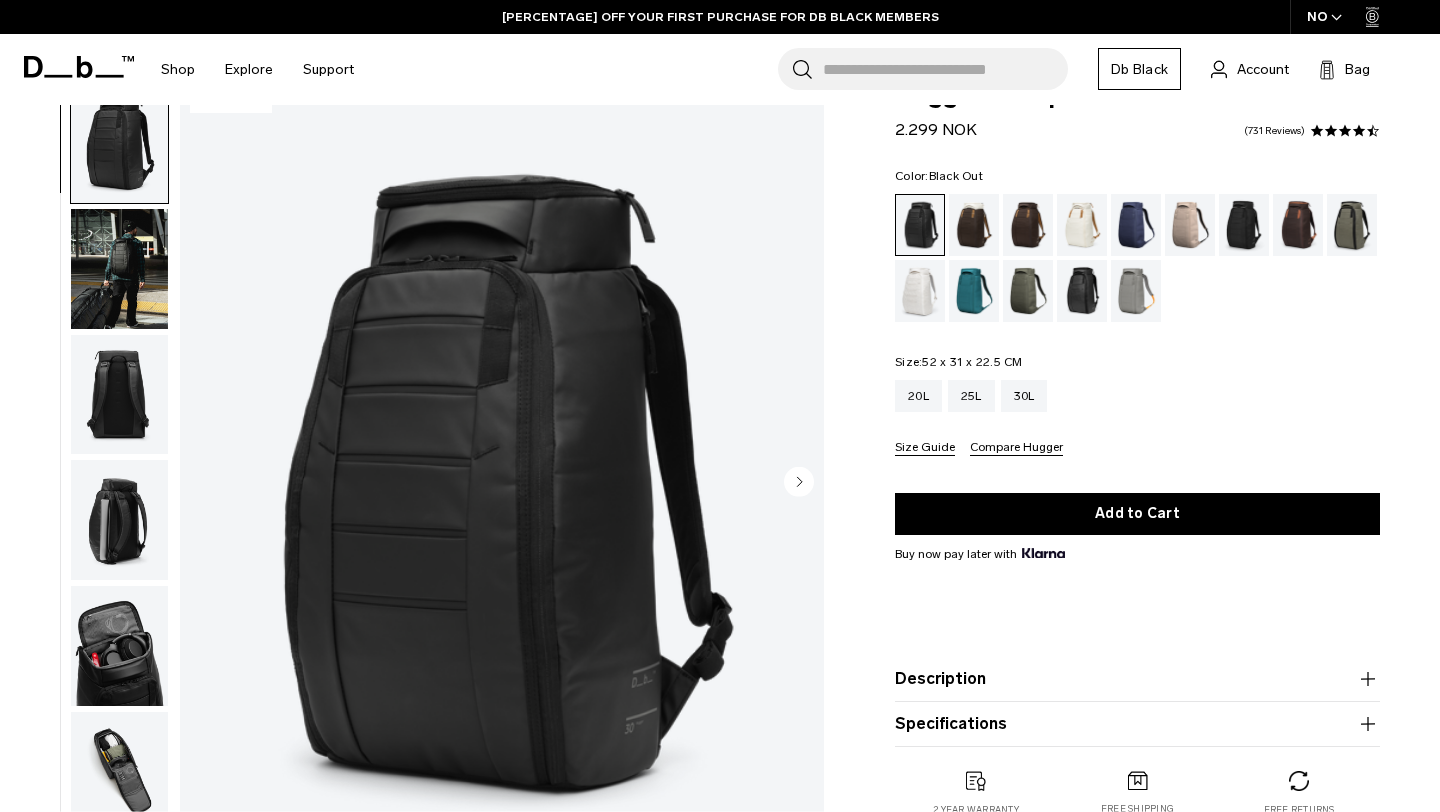 click 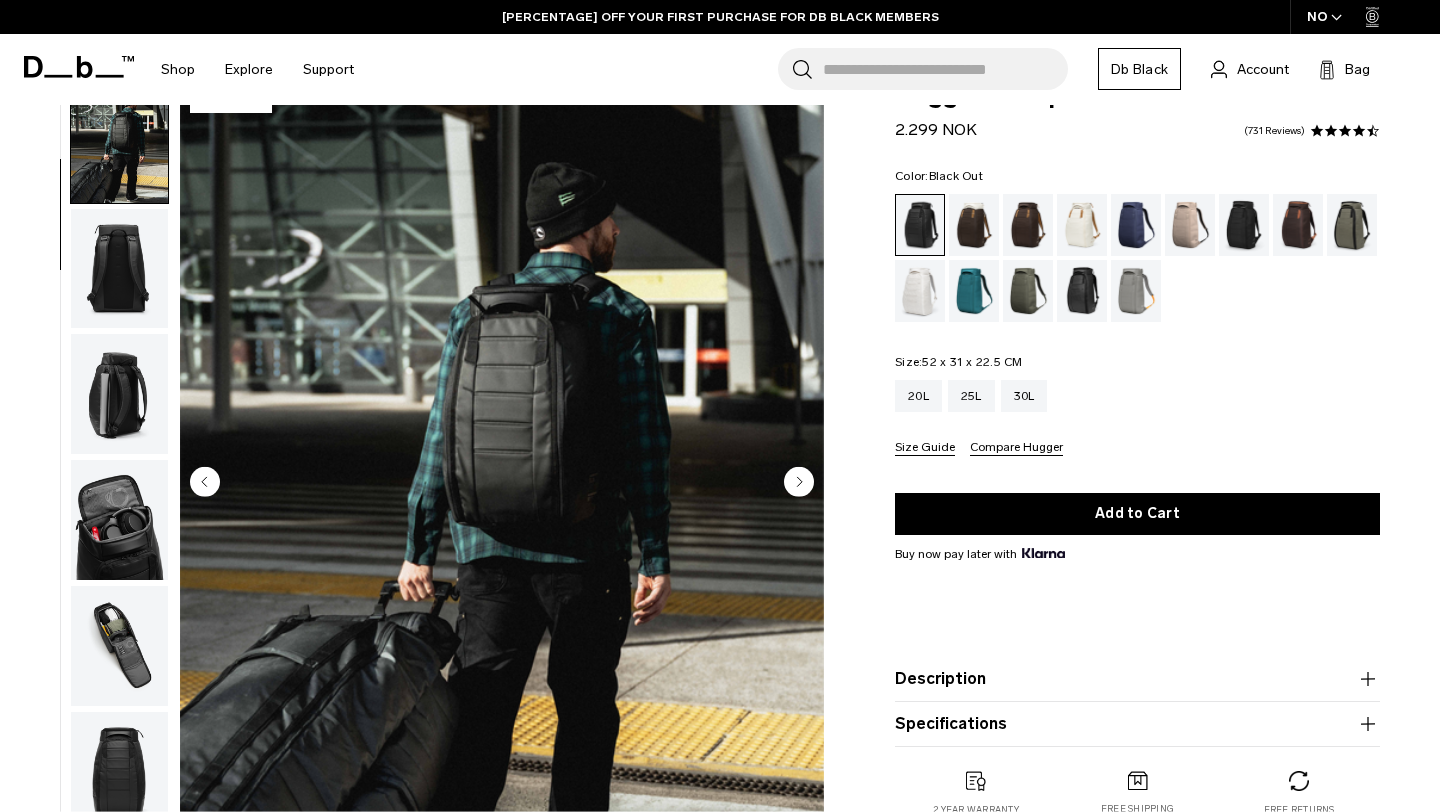 click 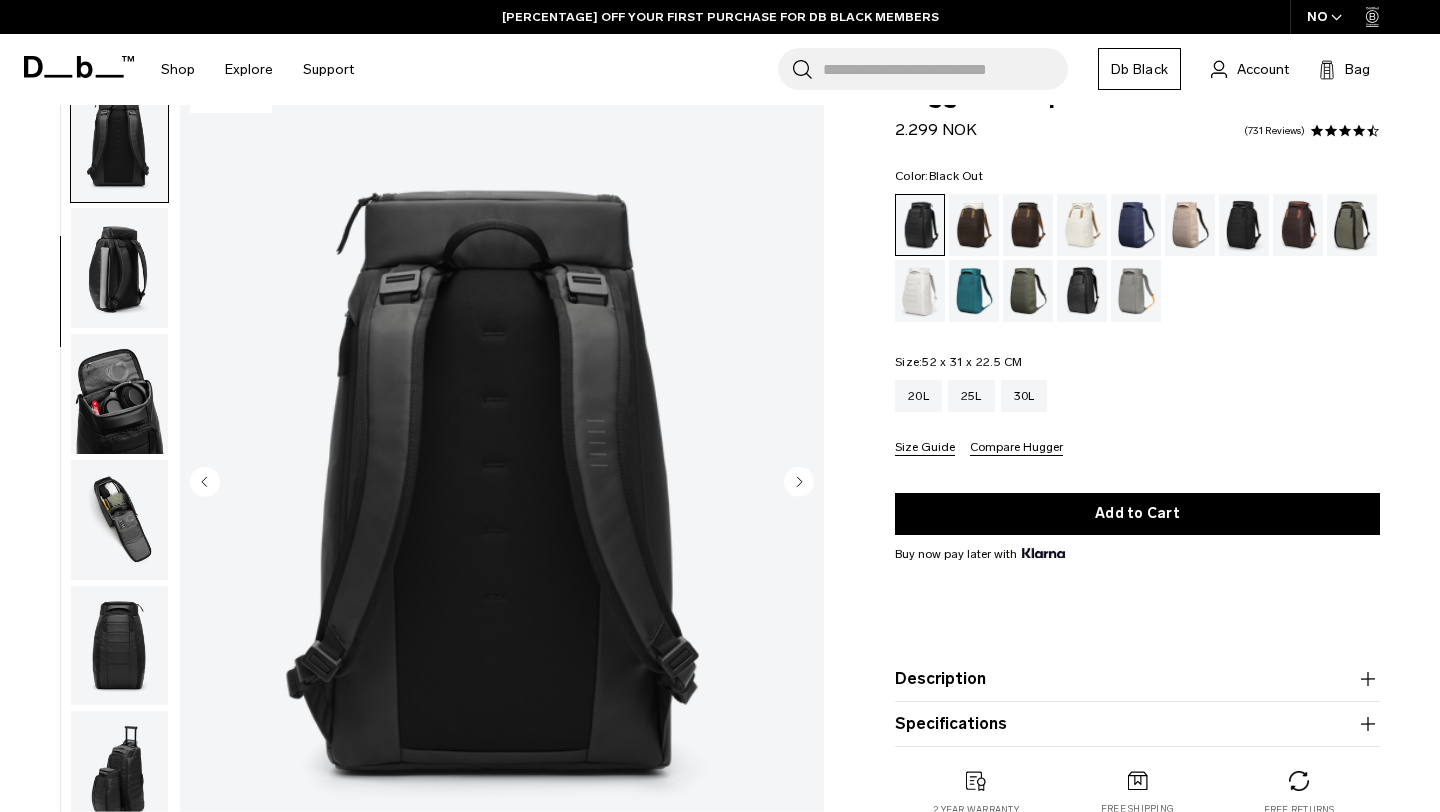 click 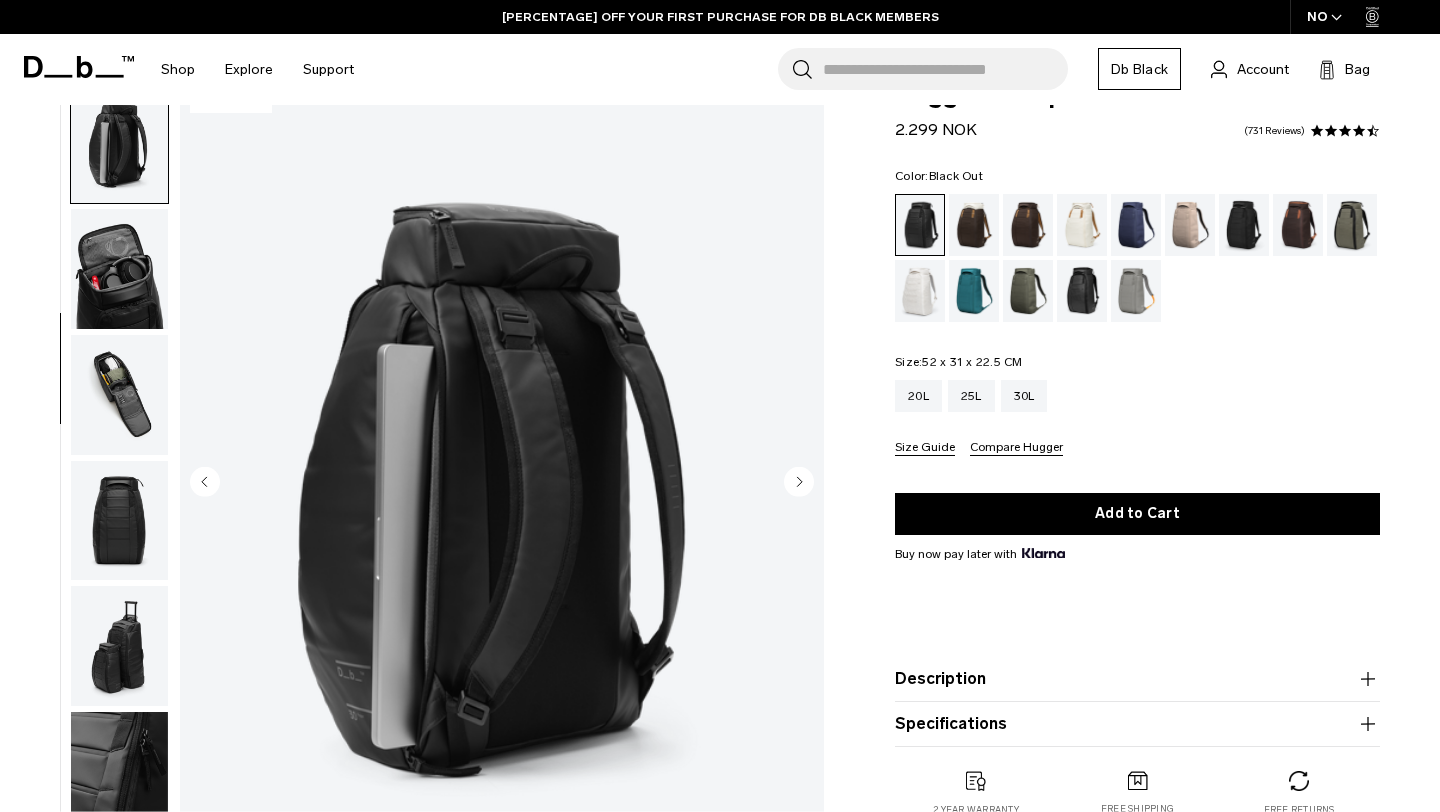 click 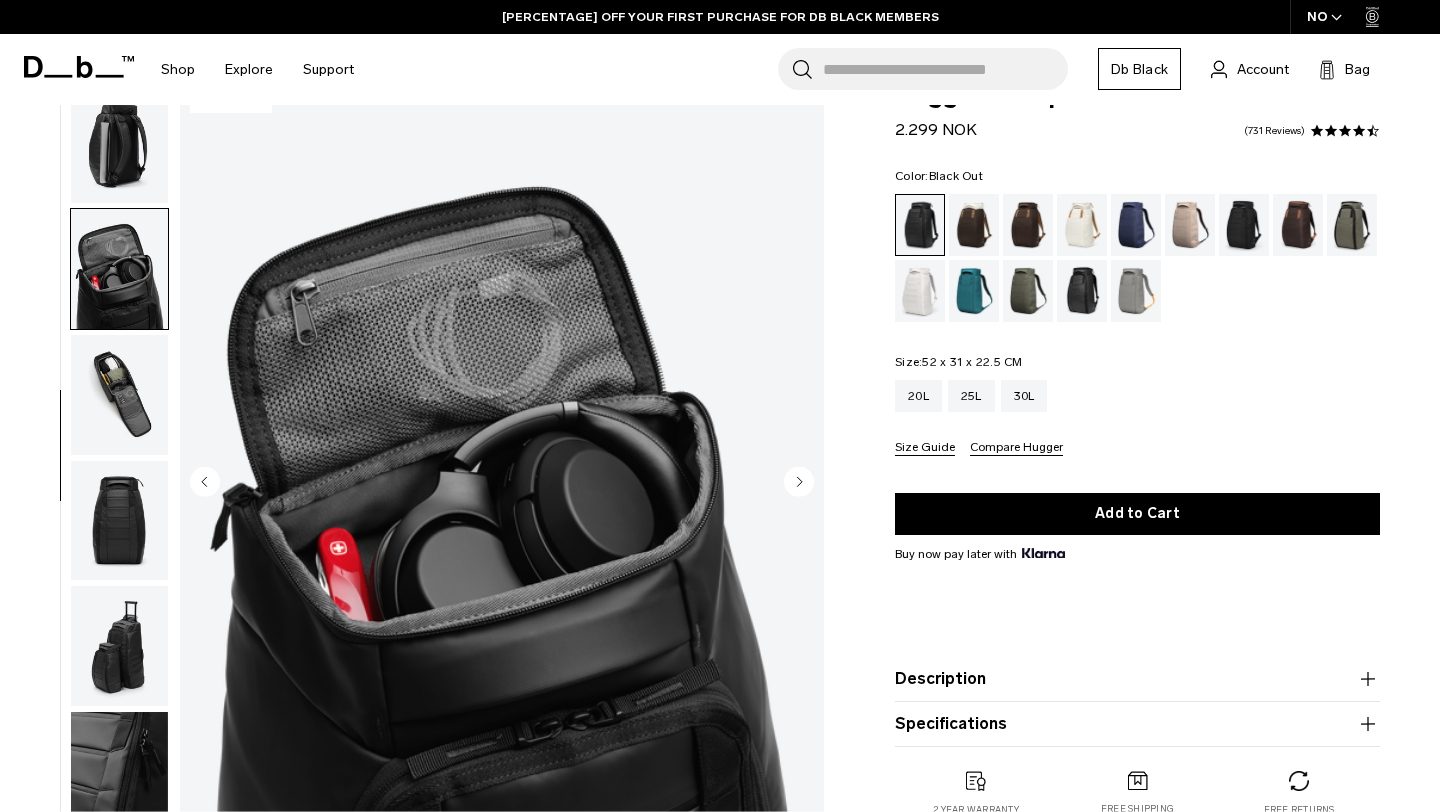 scroll, scrollTop: 450, scrollLeft: 0, axis: vertical 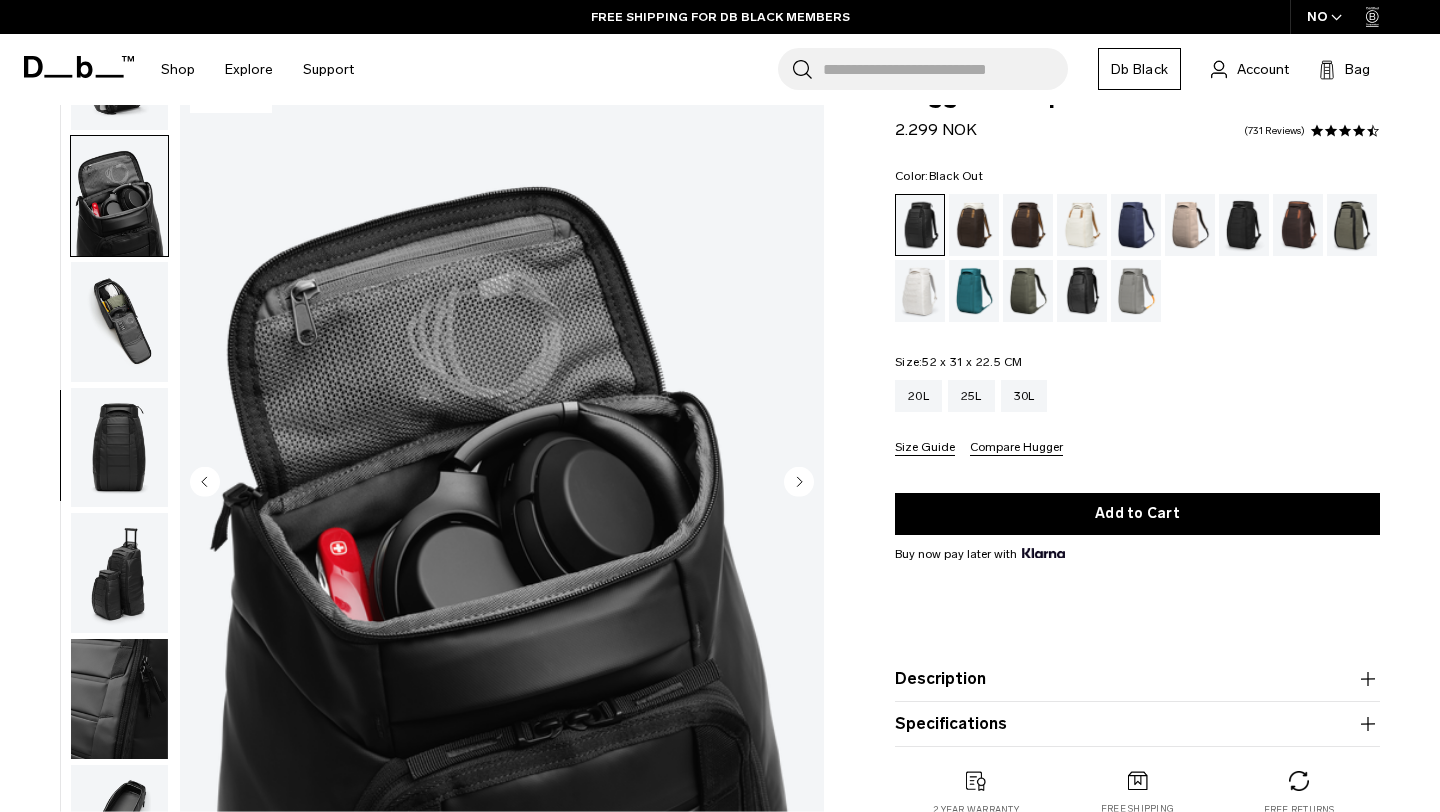 click 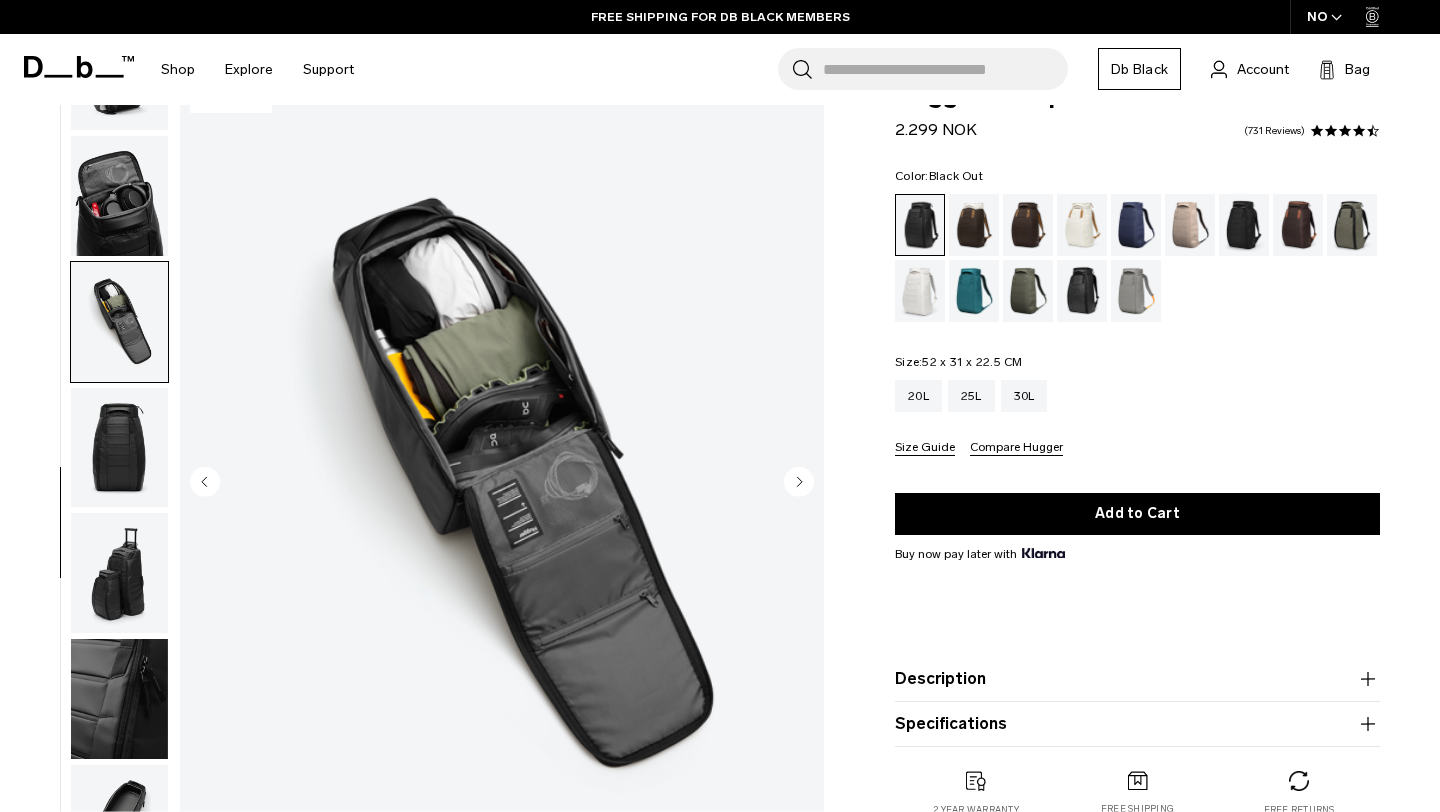 click 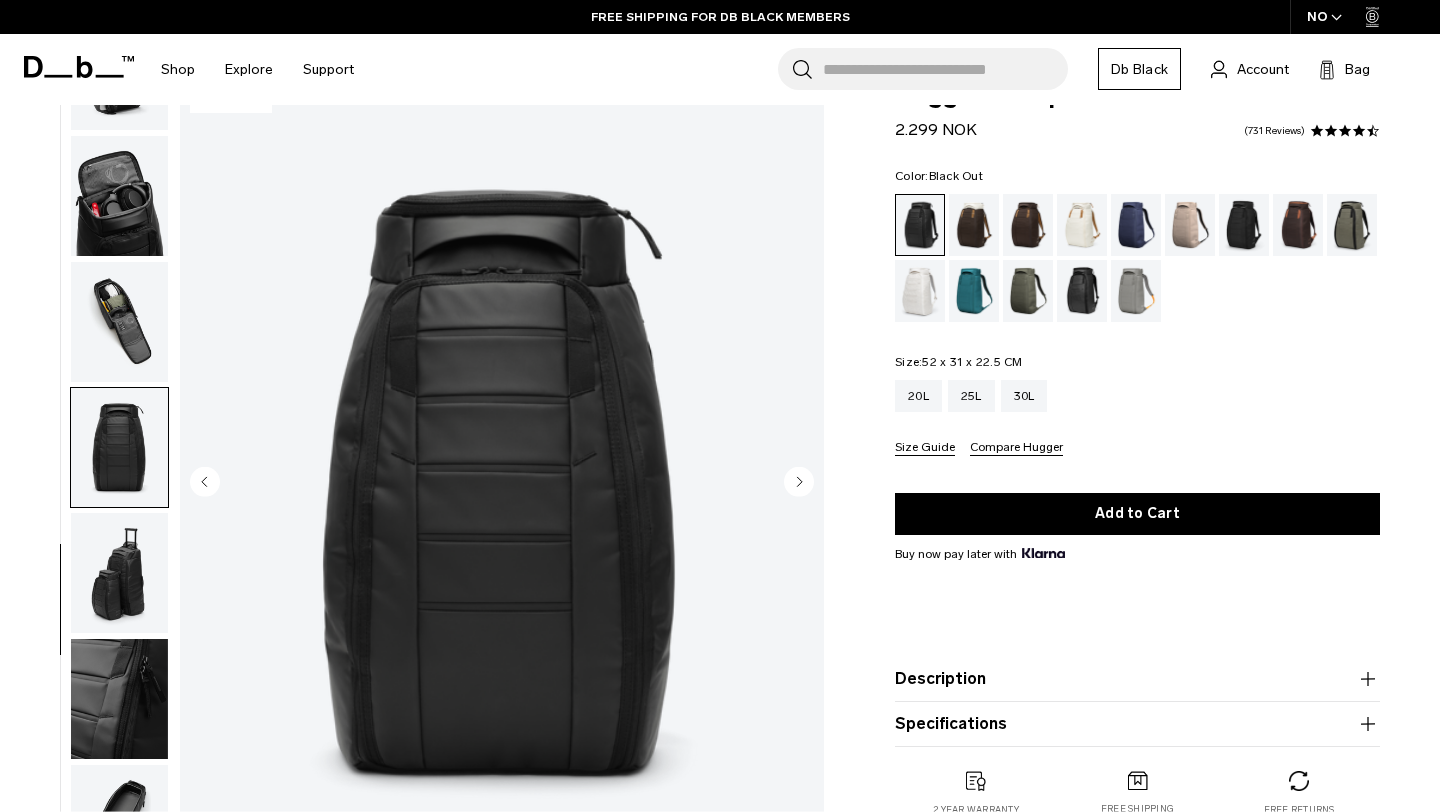 click 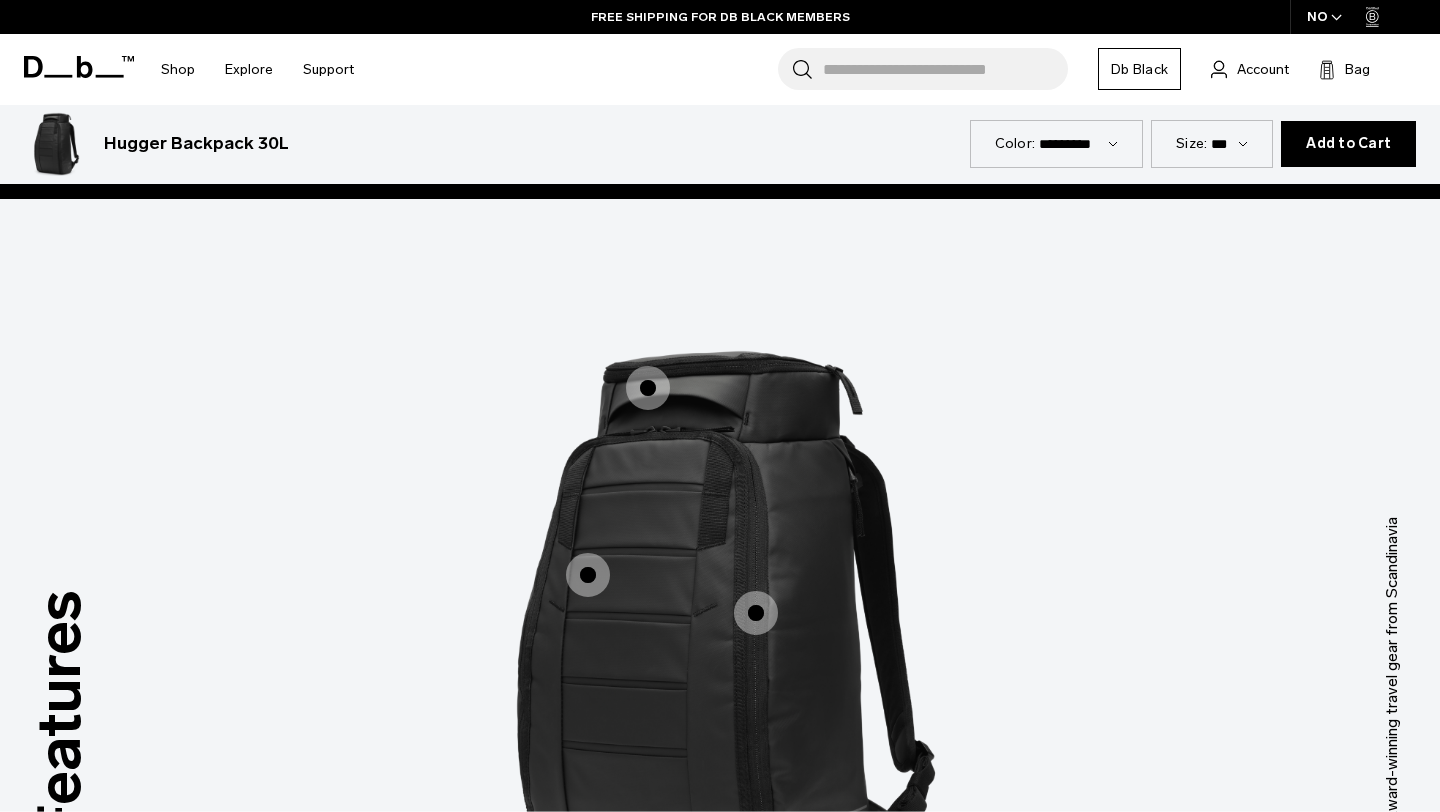 scroll, scrollTop: 1413, scrollLeft: 0, axis: vertical 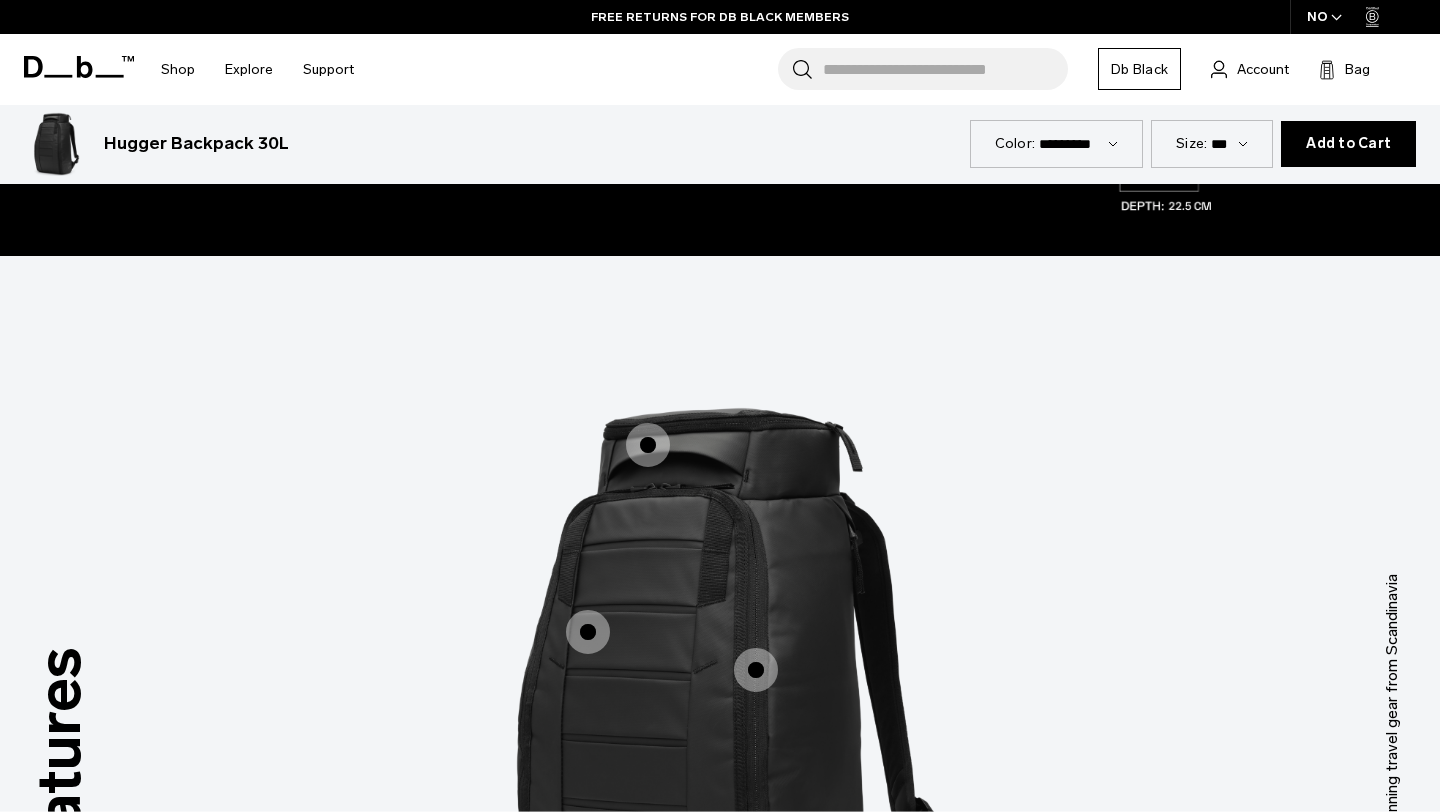 click at bounding box center (756, 670) 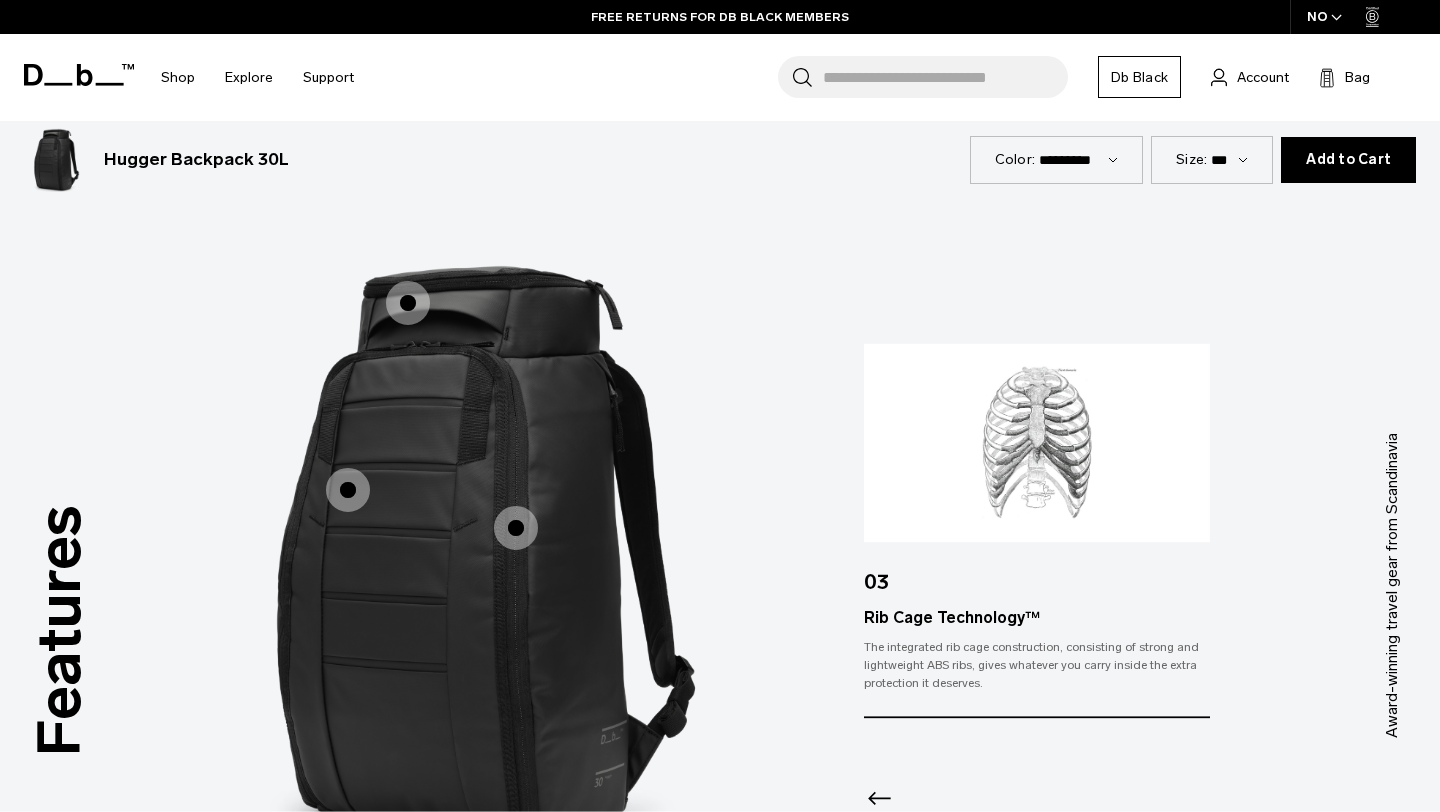 scroll, scrollTop: 1566, scrollLeft: 0, axis: vertical 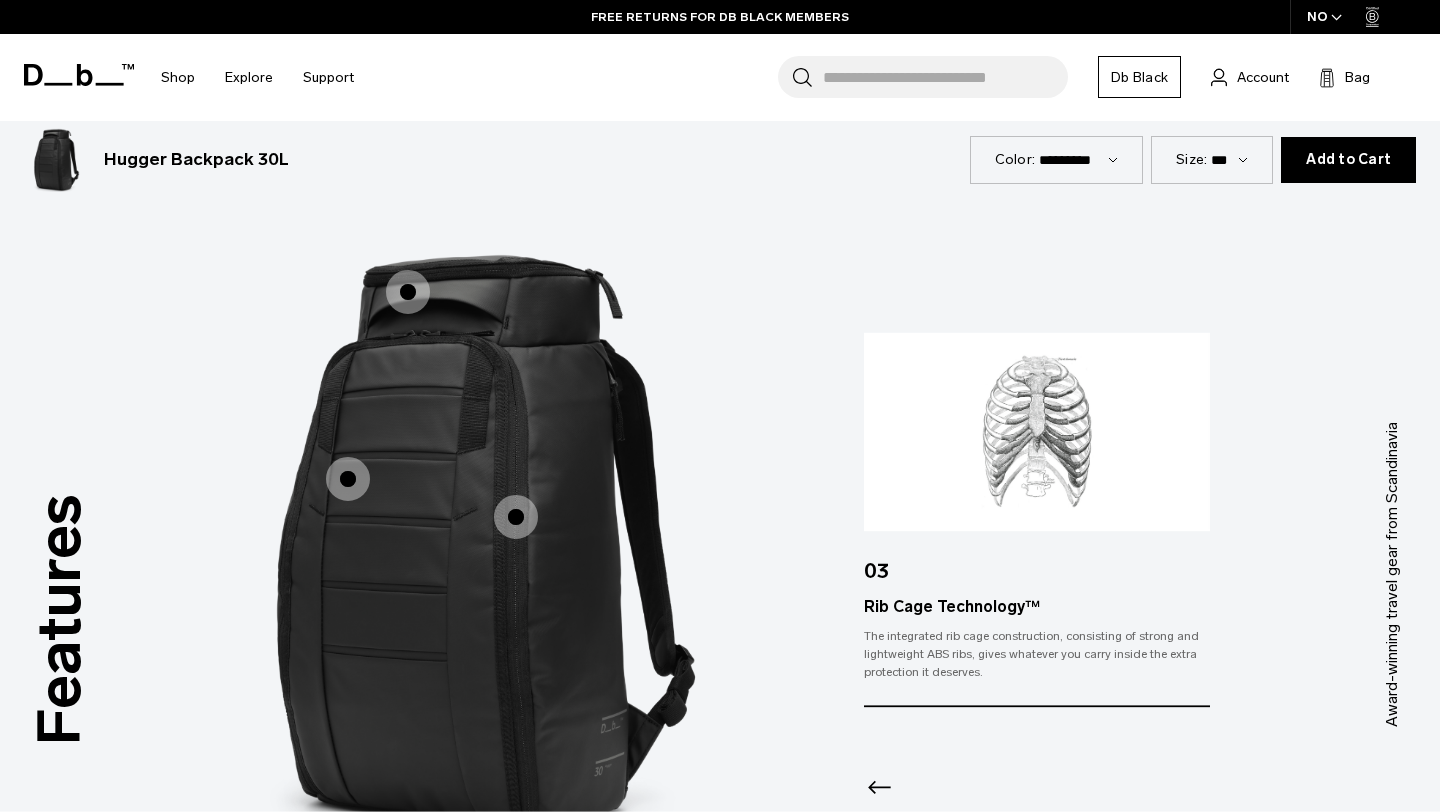 click at bounding box center [348, 479] 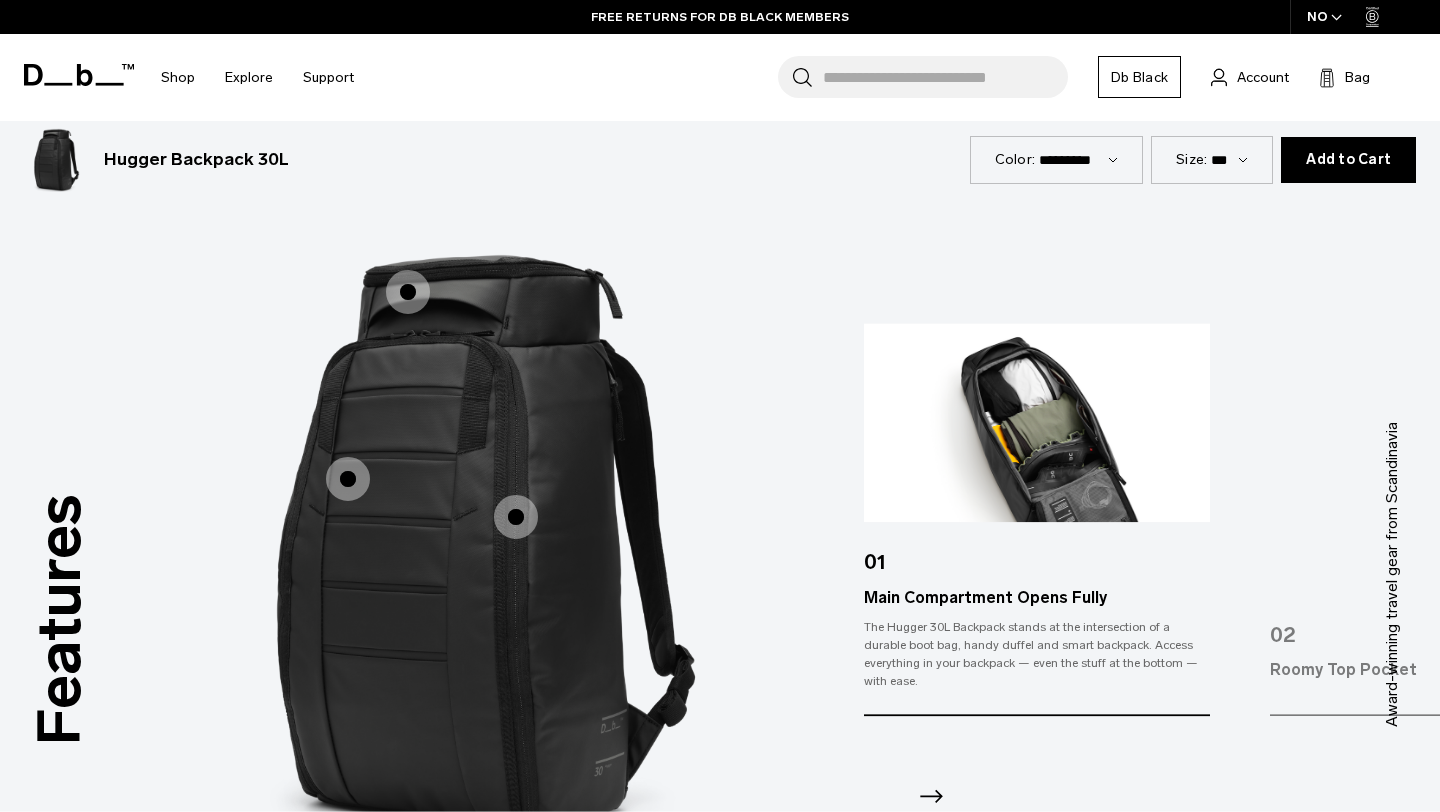 click at bounding box center [408, 292] 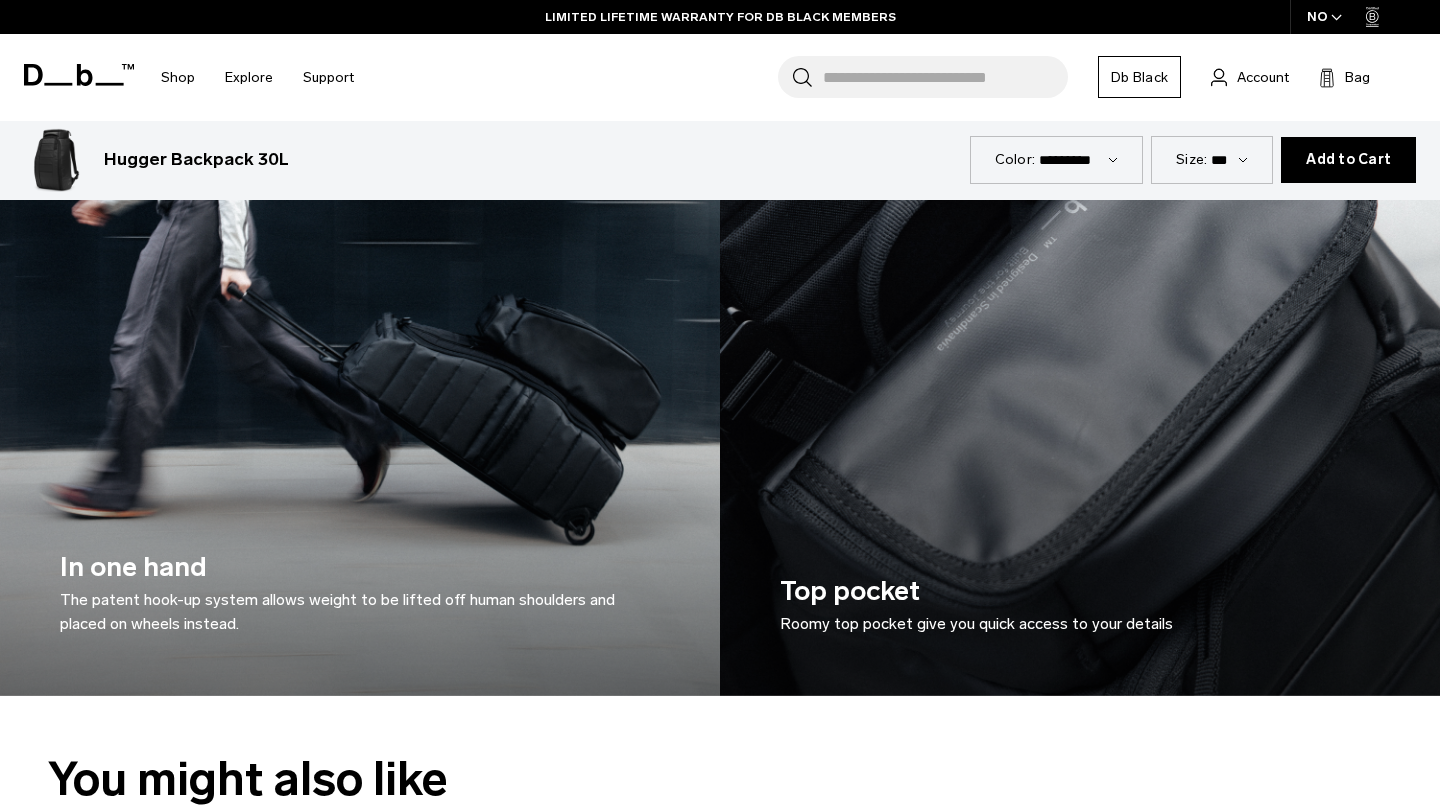 scroll, scrollTop: 2889, scrollLeft: 0, axis: vertical 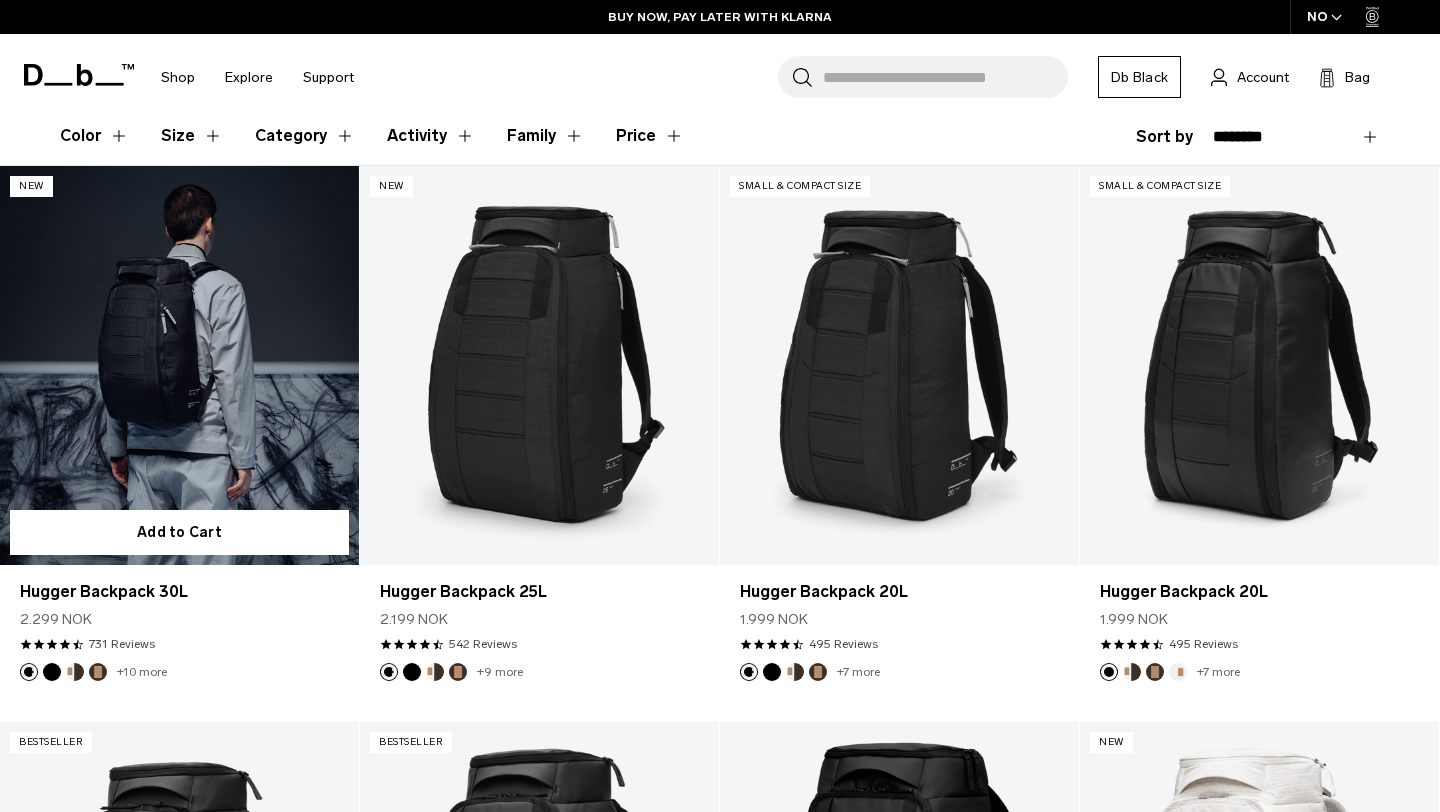 click at bounding box center [179, 365] 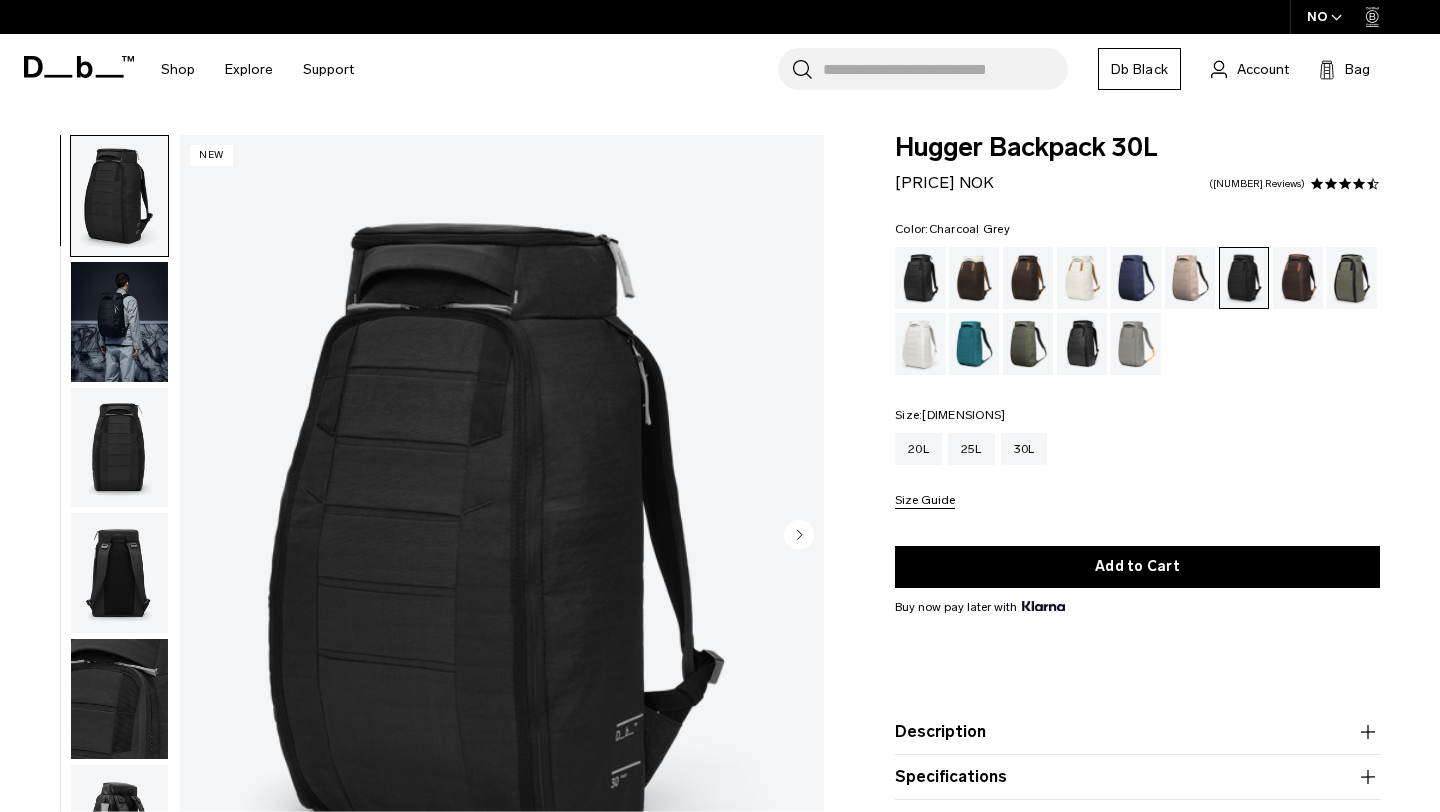 scroll, scrollTop: 0, scrollLeft: 0, axis: both 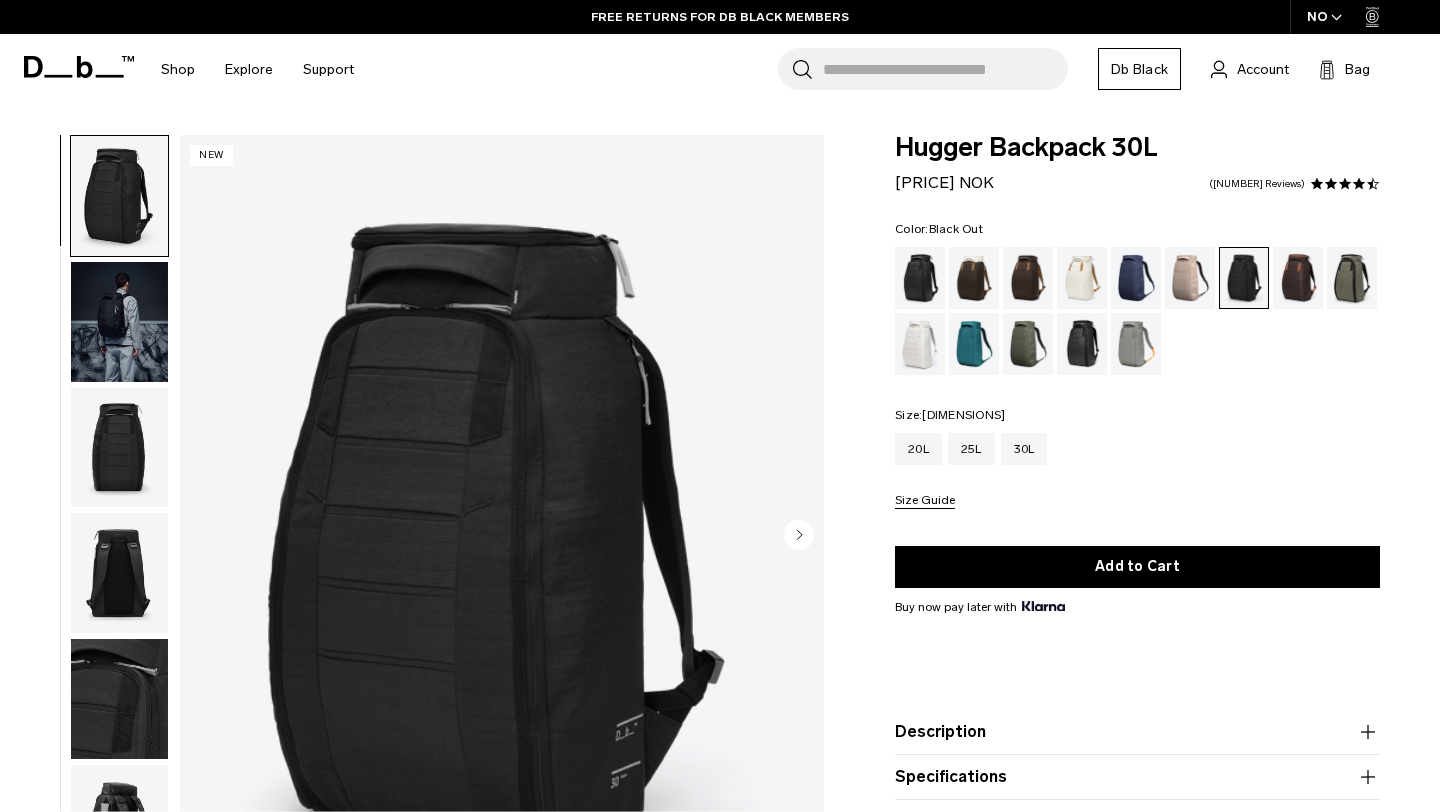 click at bounding box center (920, 278) 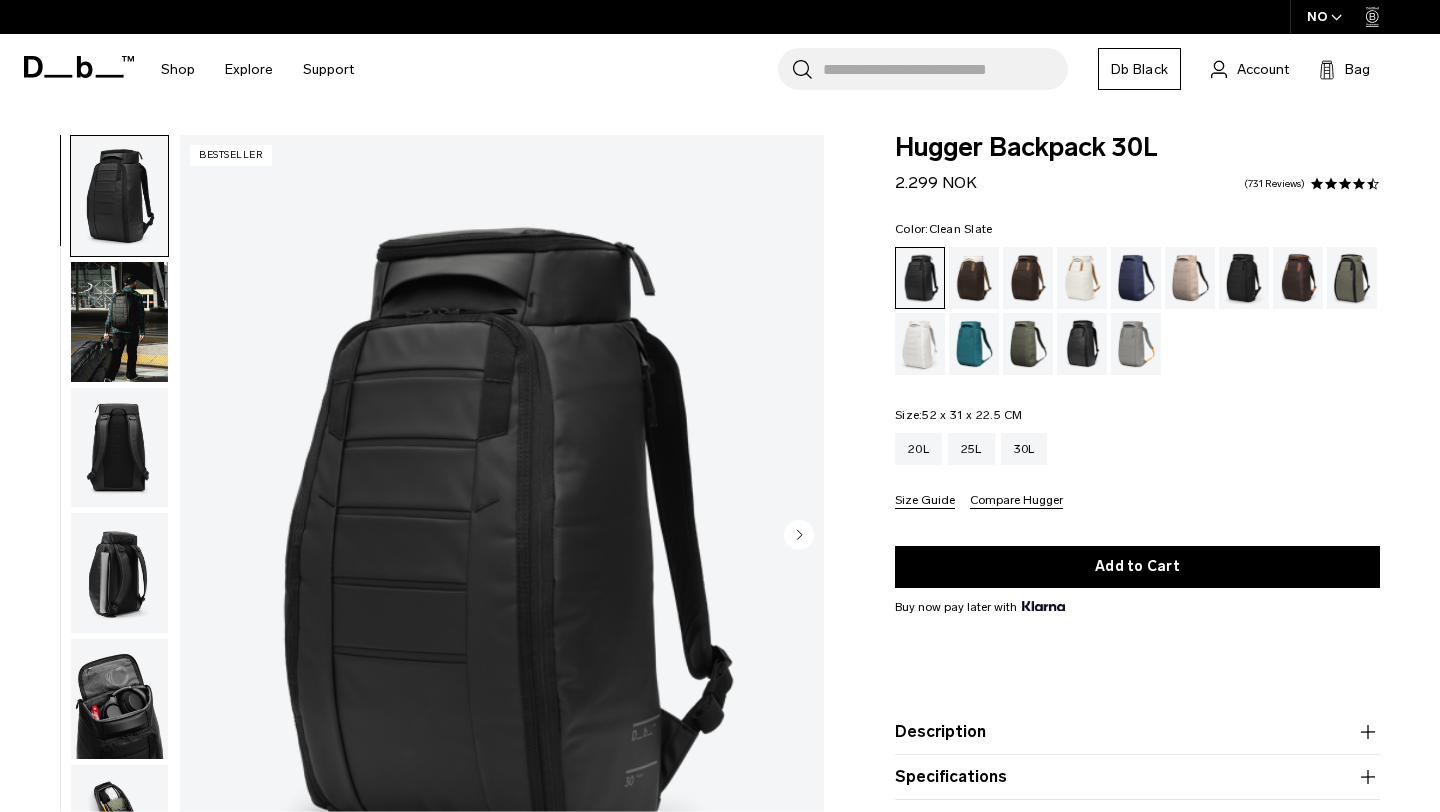 scroll, scrollTop: 0, scrollLeft: 0, axis: both 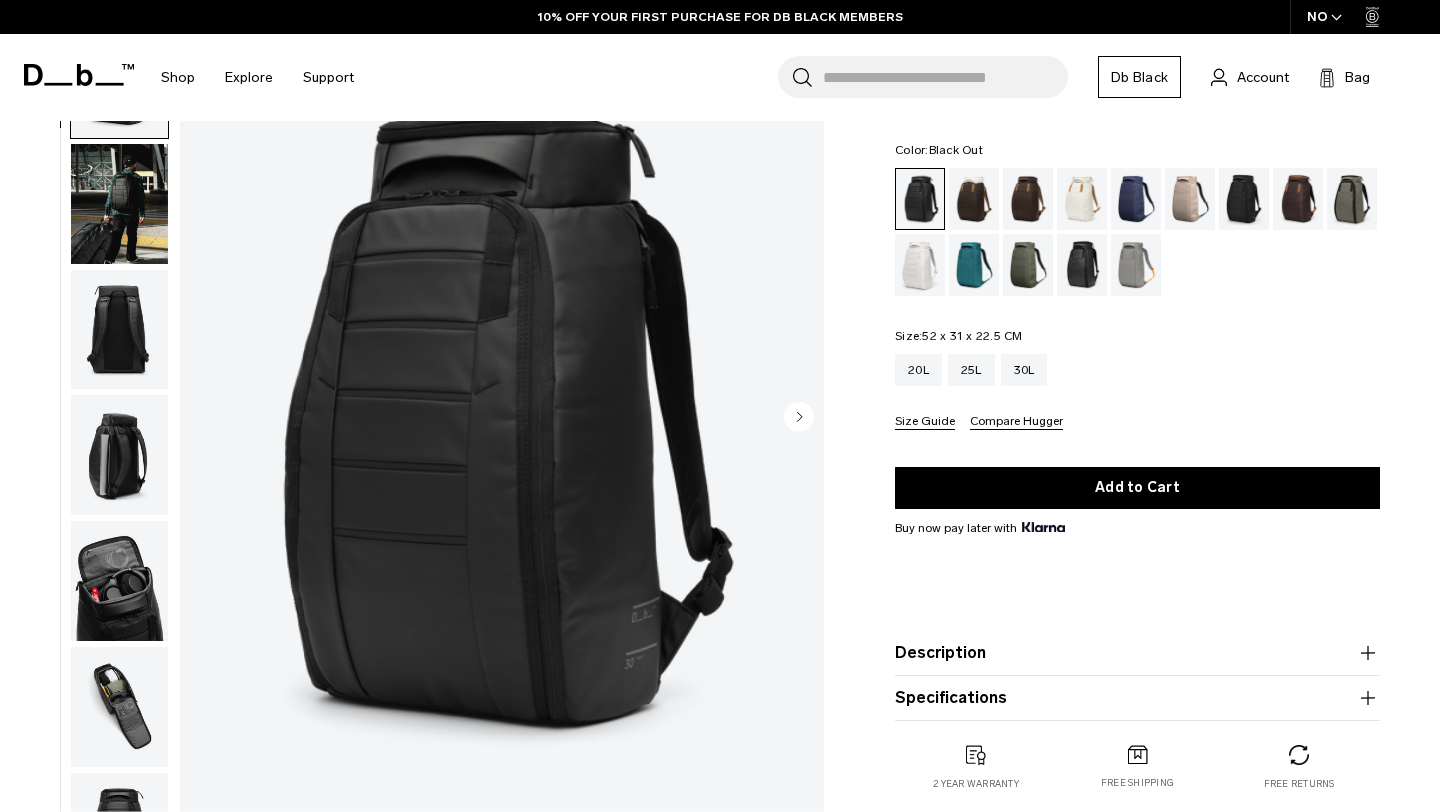 click 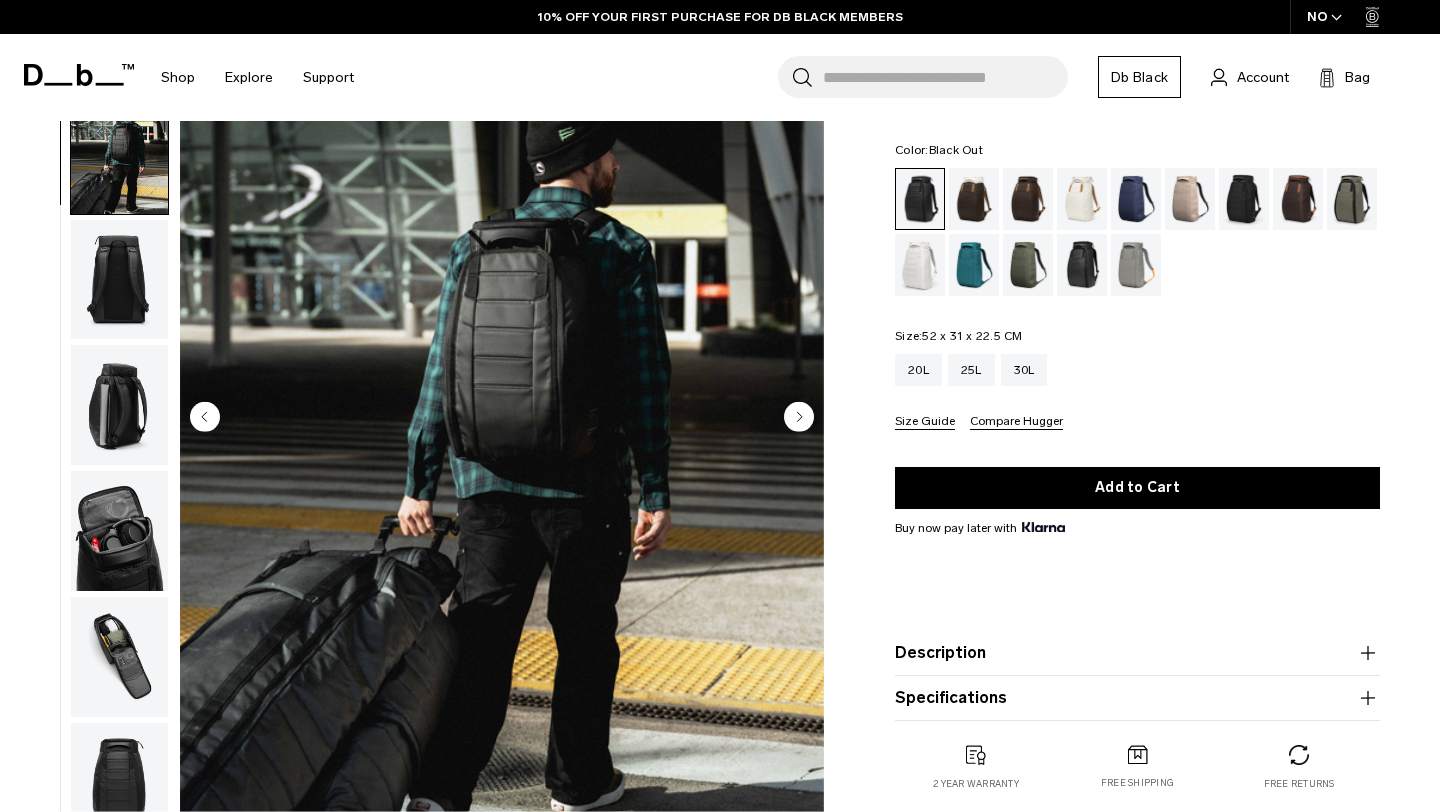scroll, scrollTop: 126, scrollLeft: 0, axis: vertical 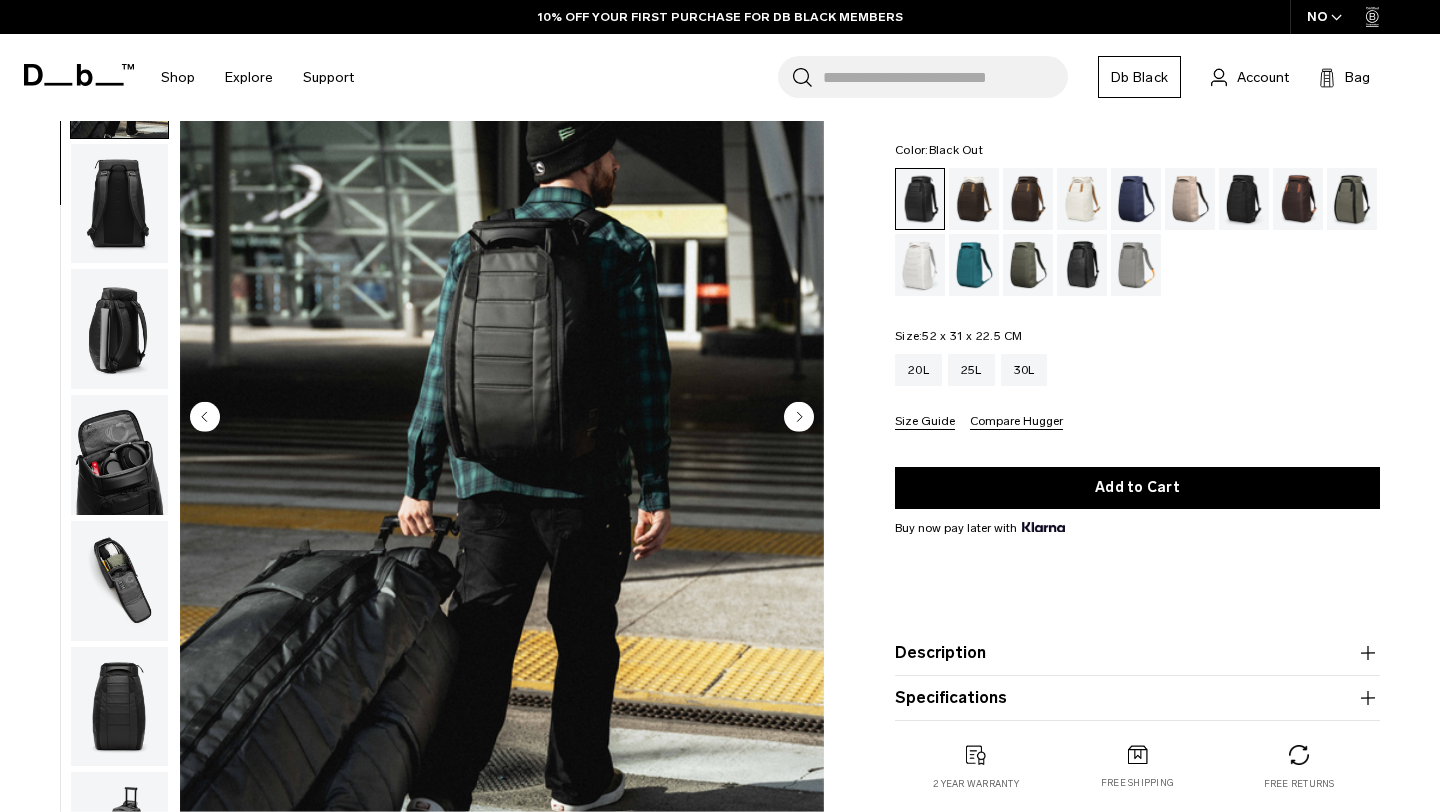 click 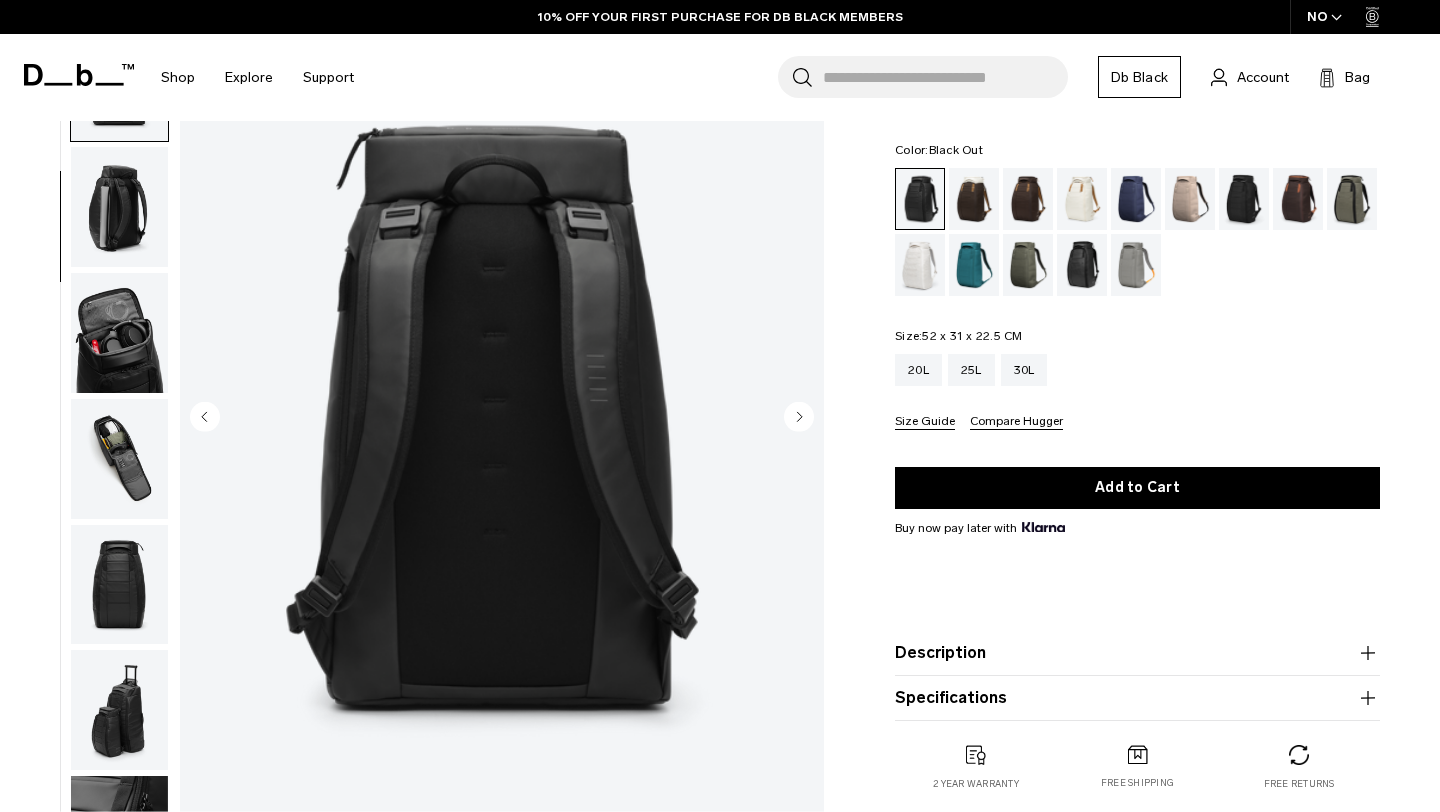scroll, scrollTop: 252, scrollLeft: 0, axis: vertical 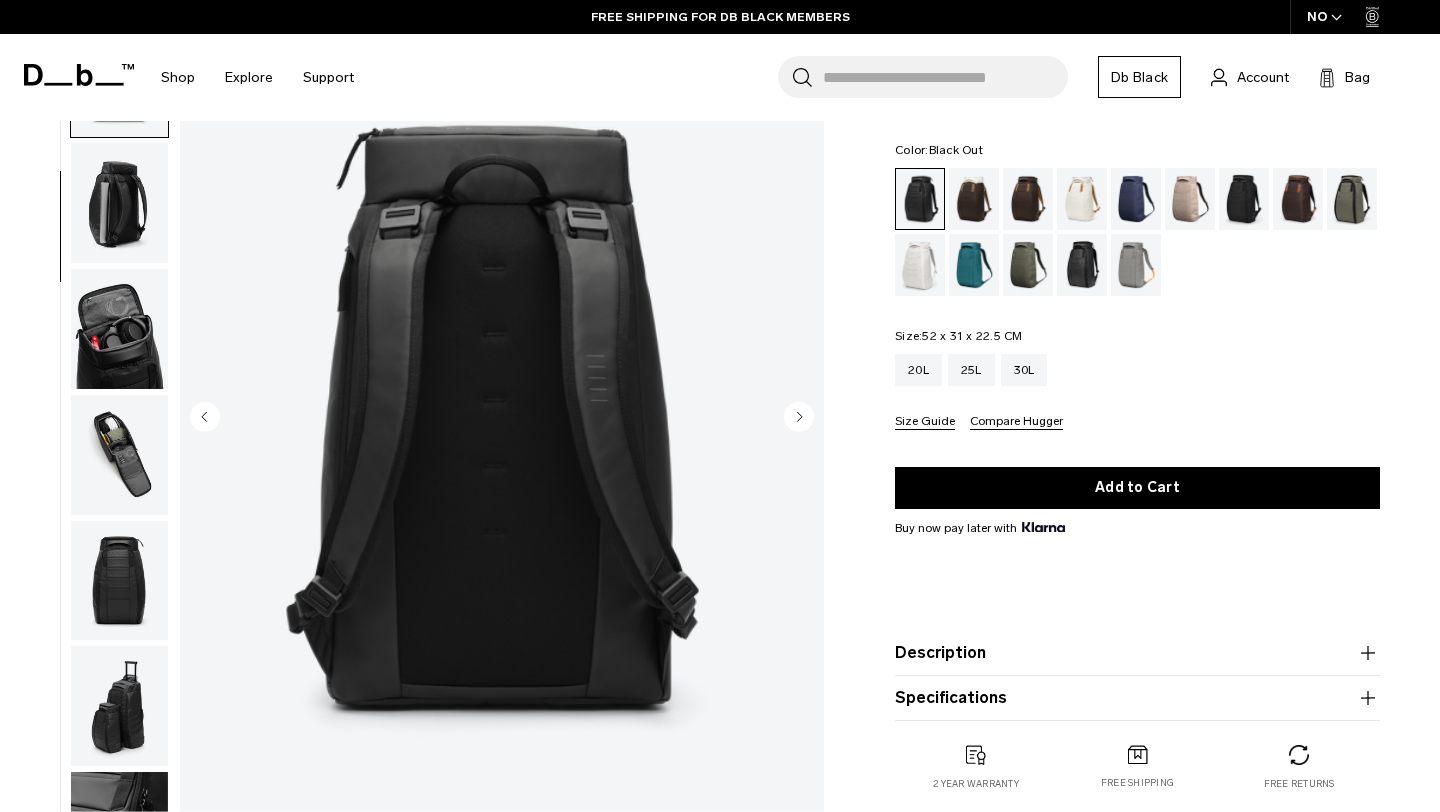 click 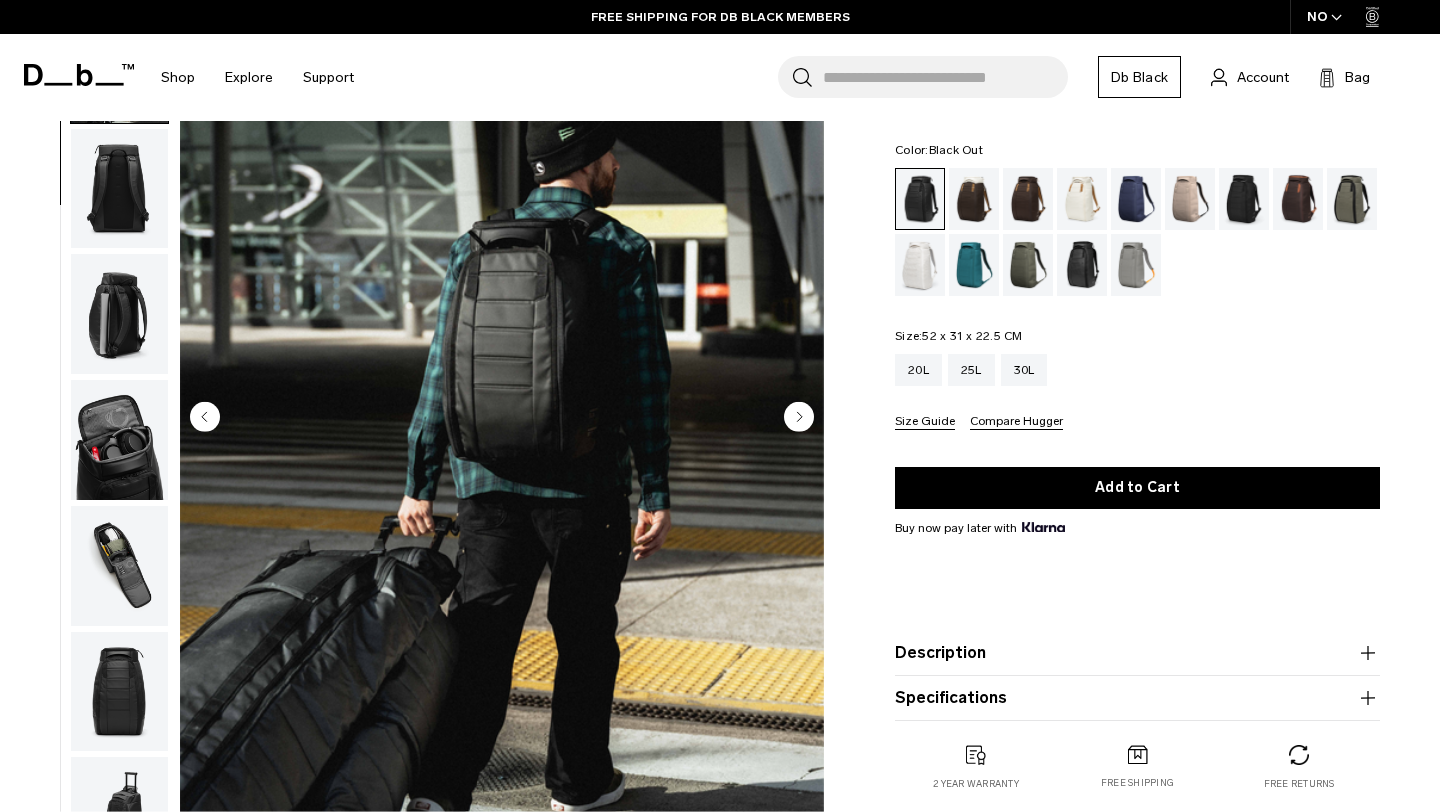 scroll, scrollTop: 126, scrollLeft: 0, axis: vertical 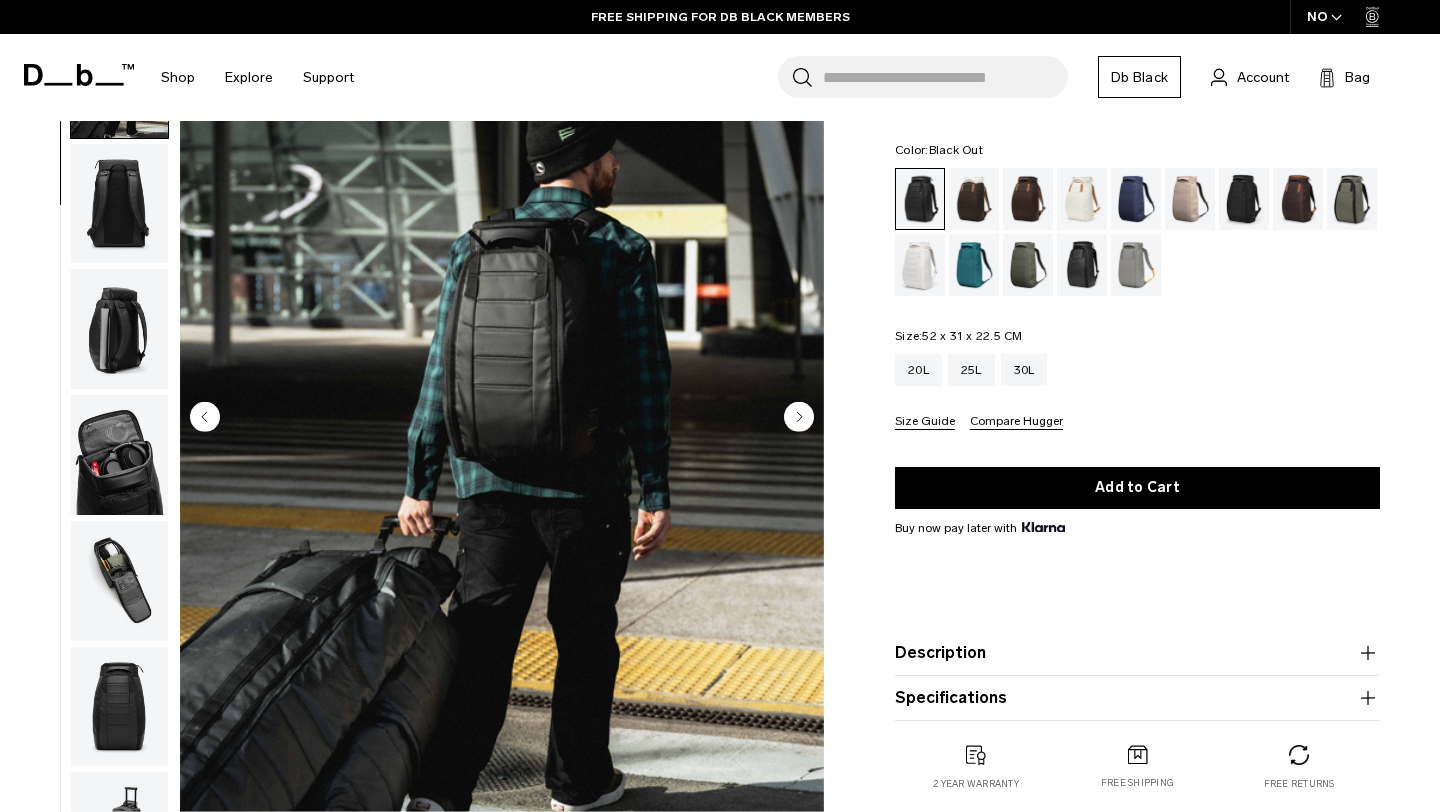 click 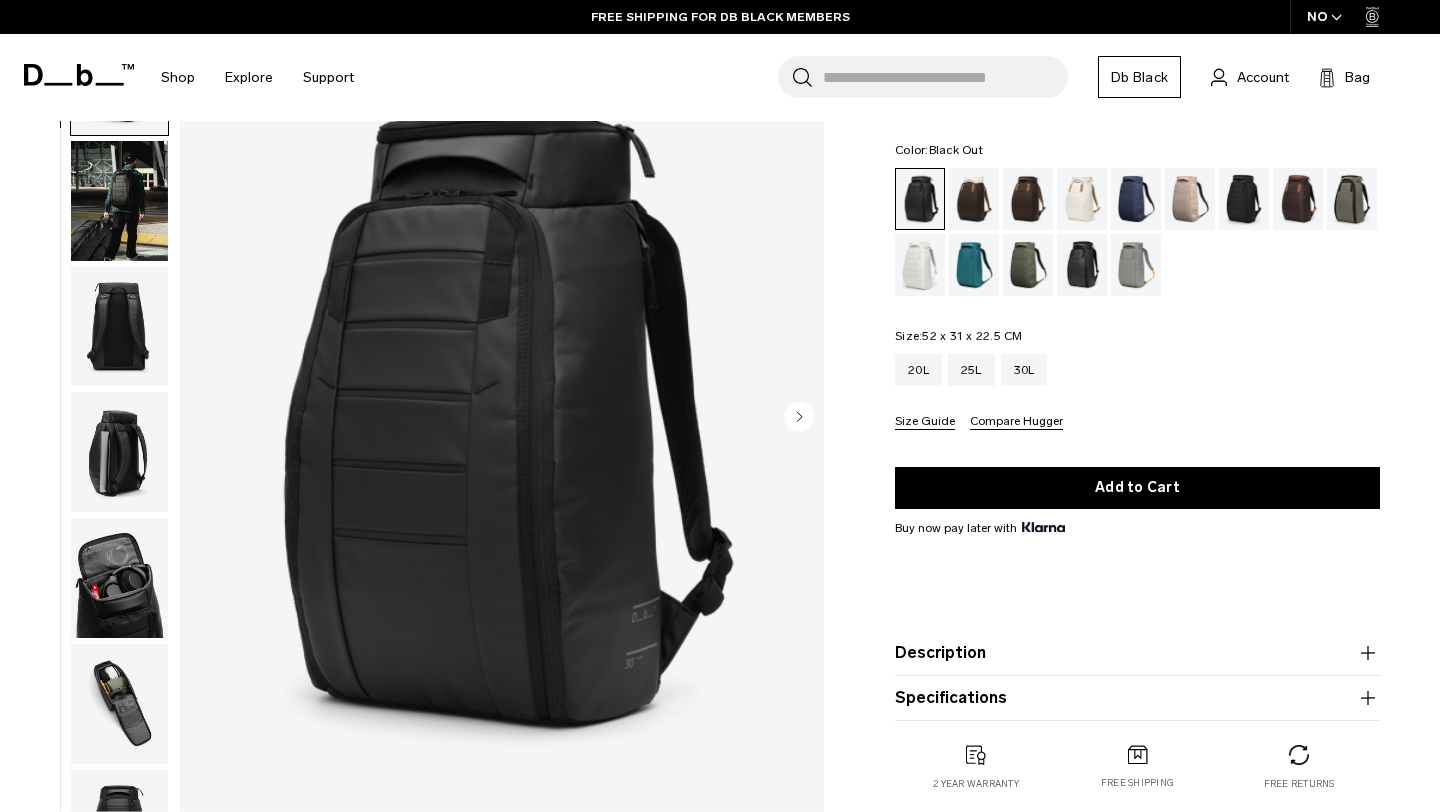 scroll, scrollTop: 0, scrollLeft: 0, axis: both 